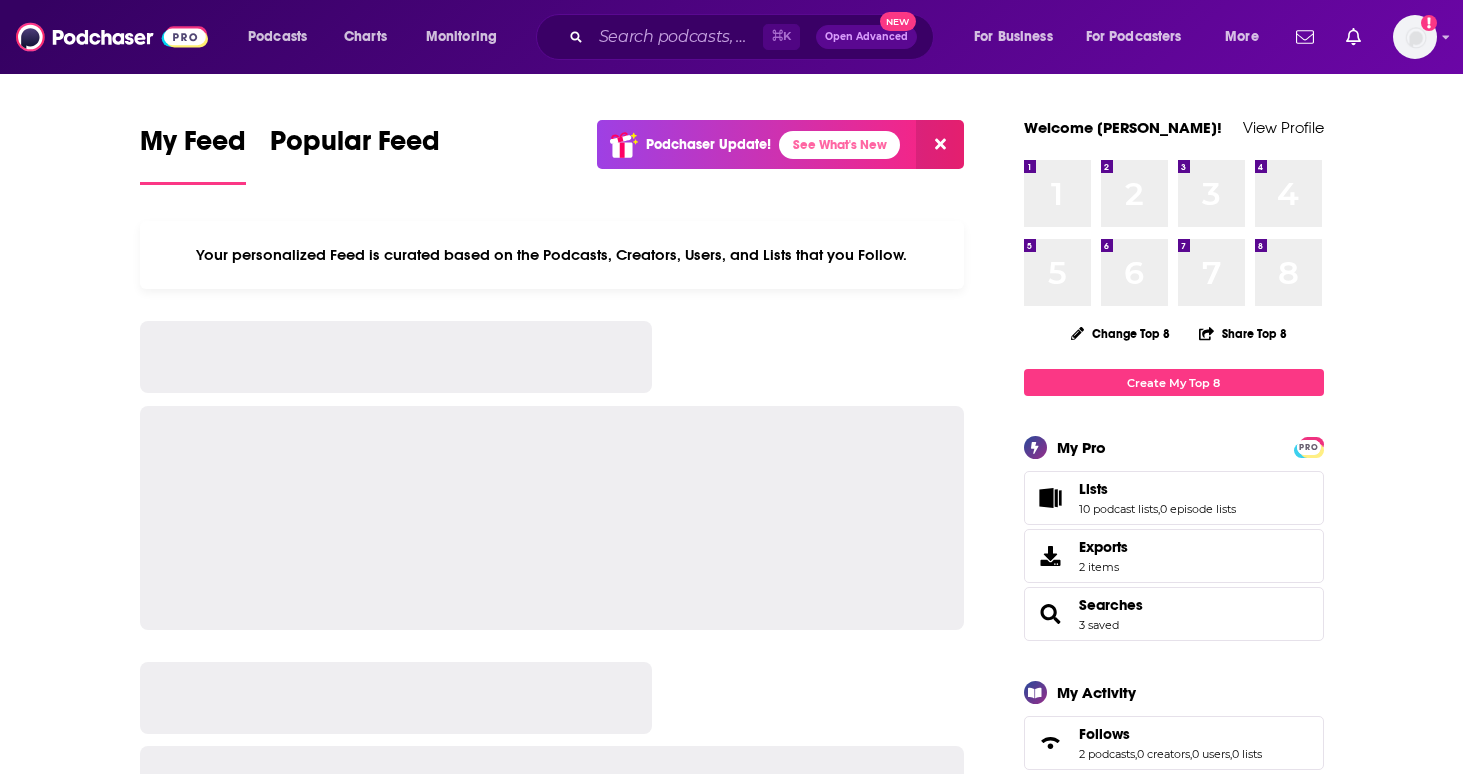 scroll, scrollTop: 0, scrollLeft: 0, axis: both 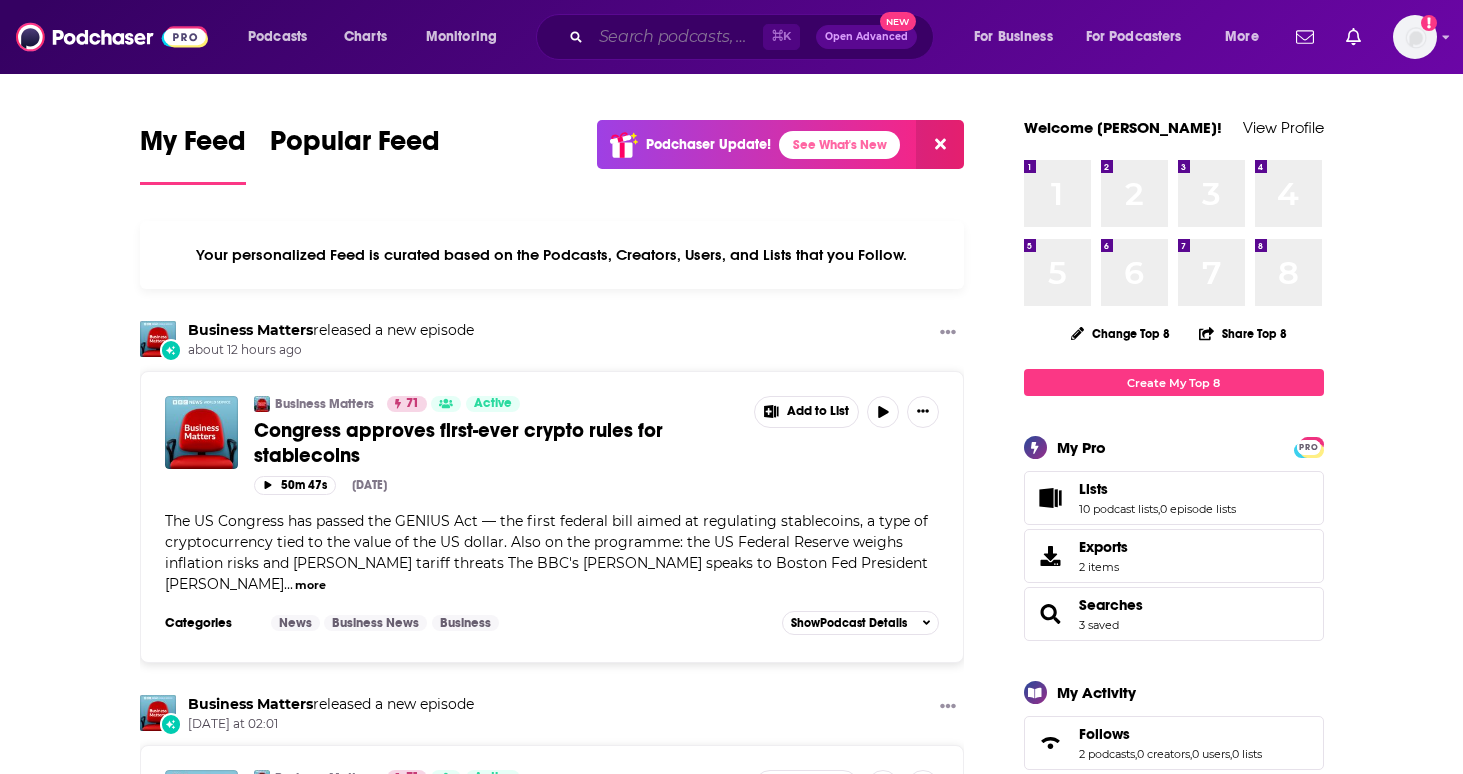 click at bounding box center [677, 37] 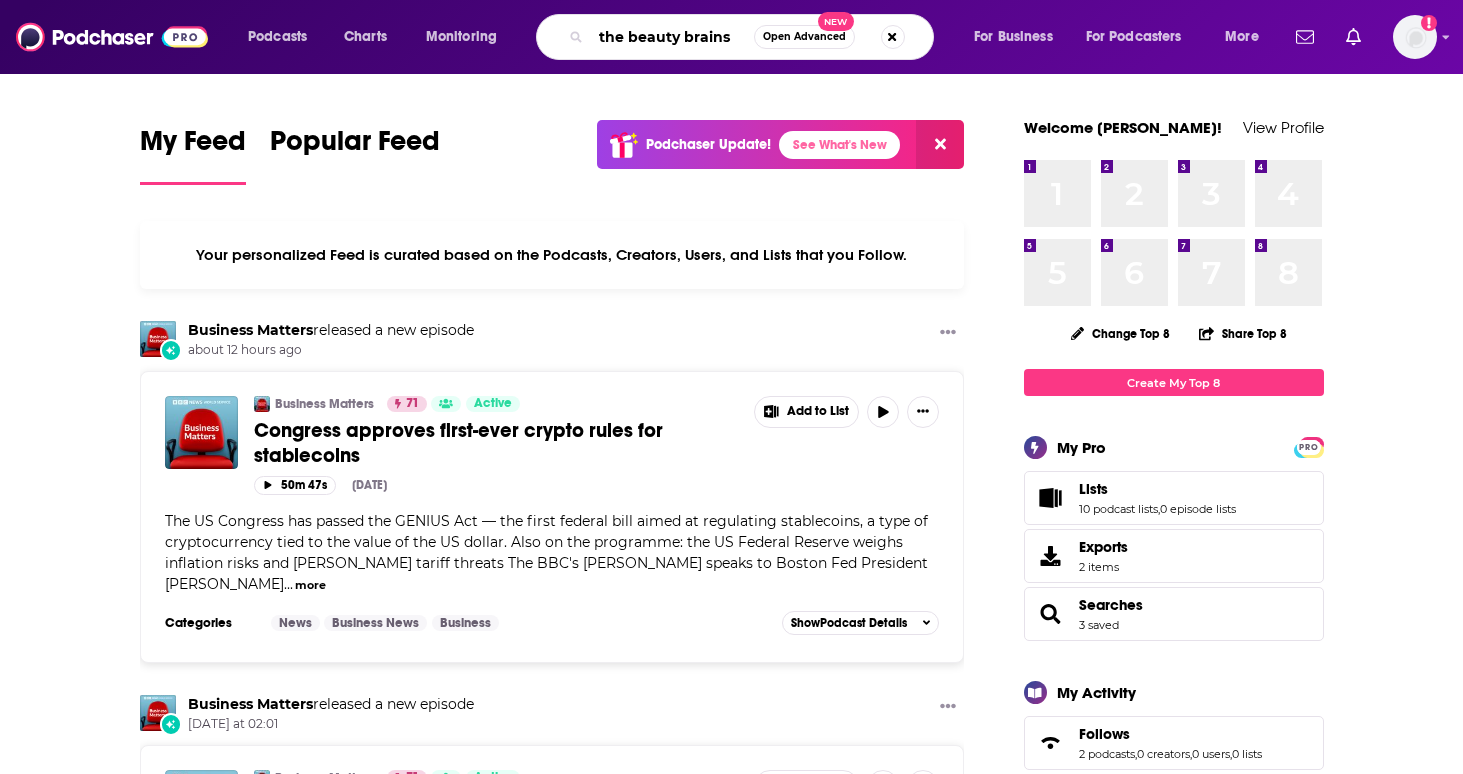 type on "the beauty brains" 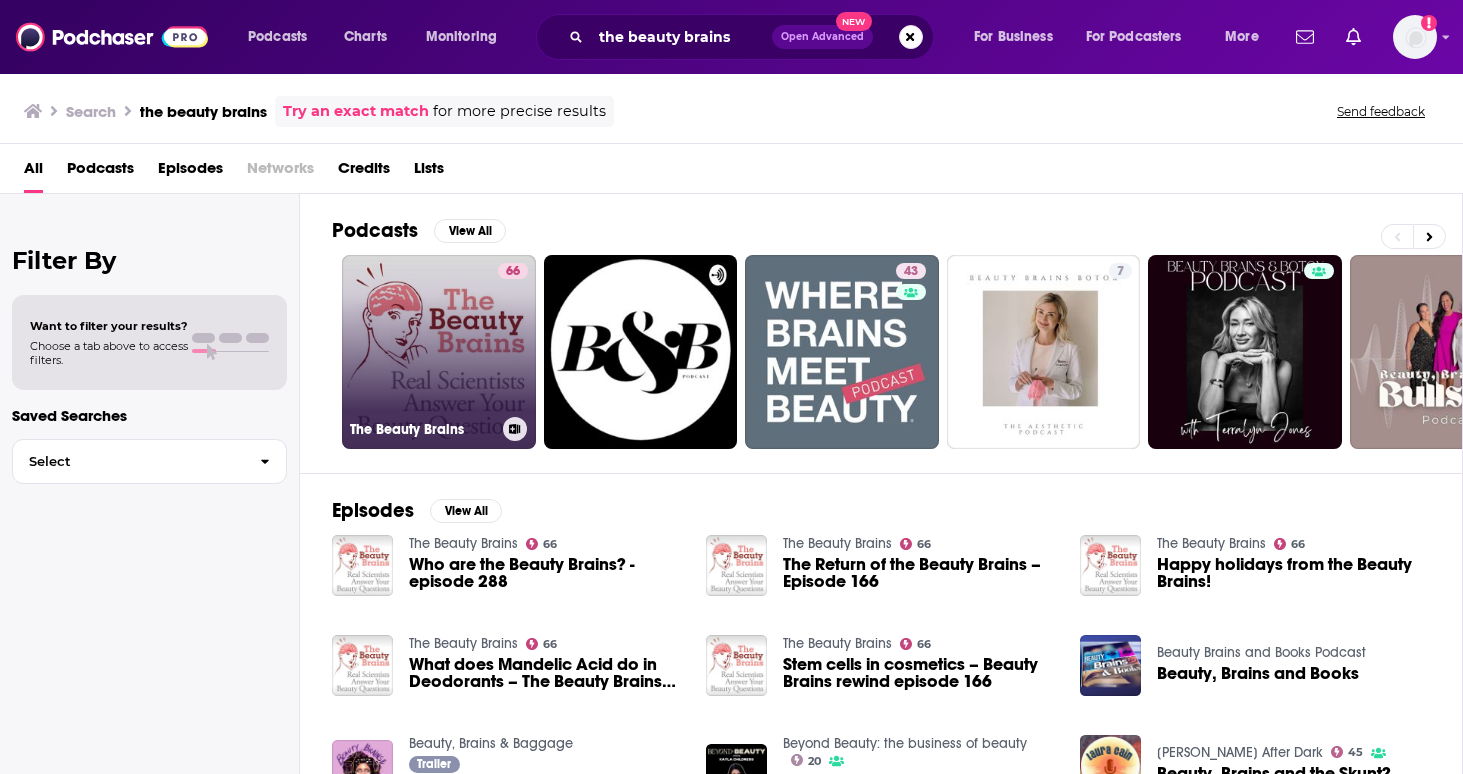 click on "66 The Beauty Brains" at bounding box center [439, 352] 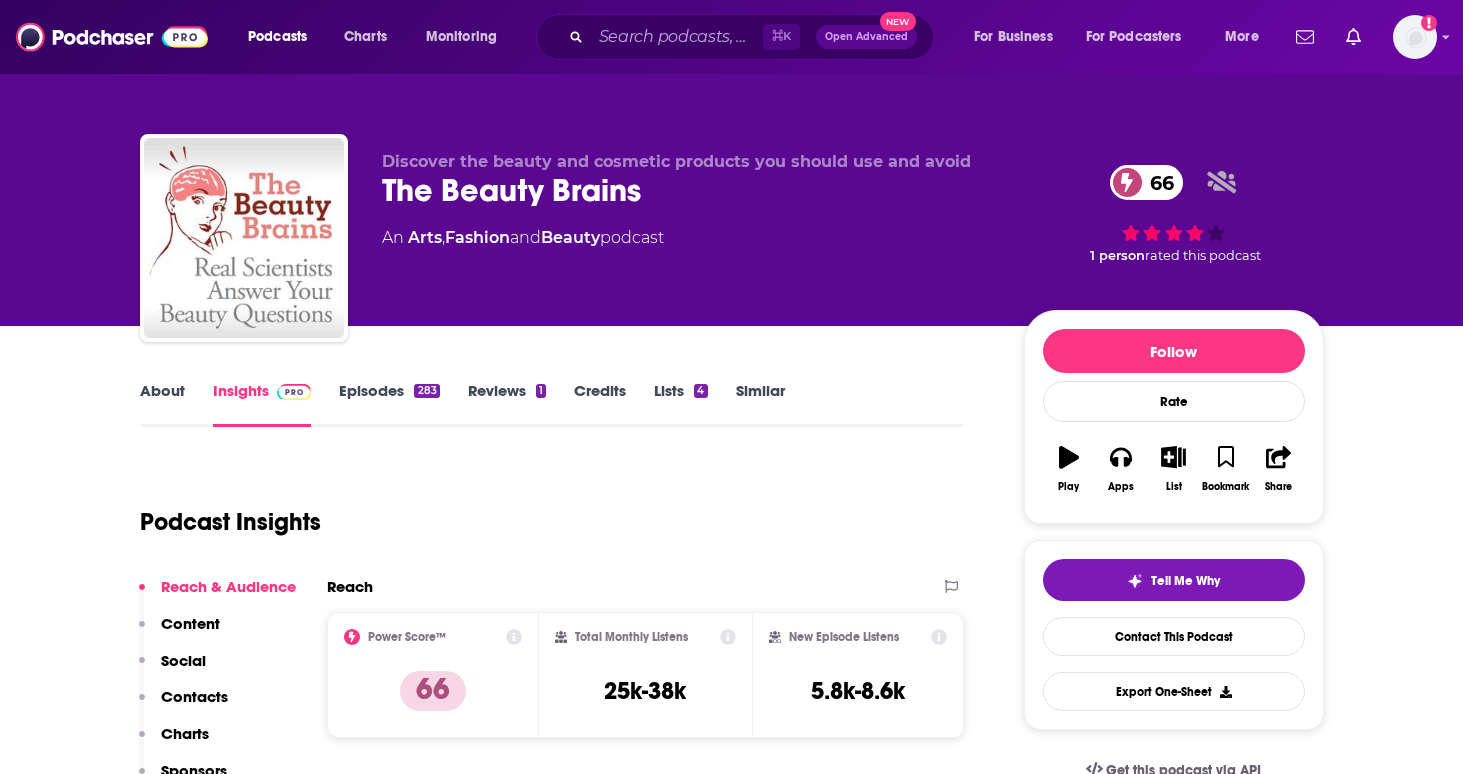 click on "Episodes 283" at bounding box center [389, 404] 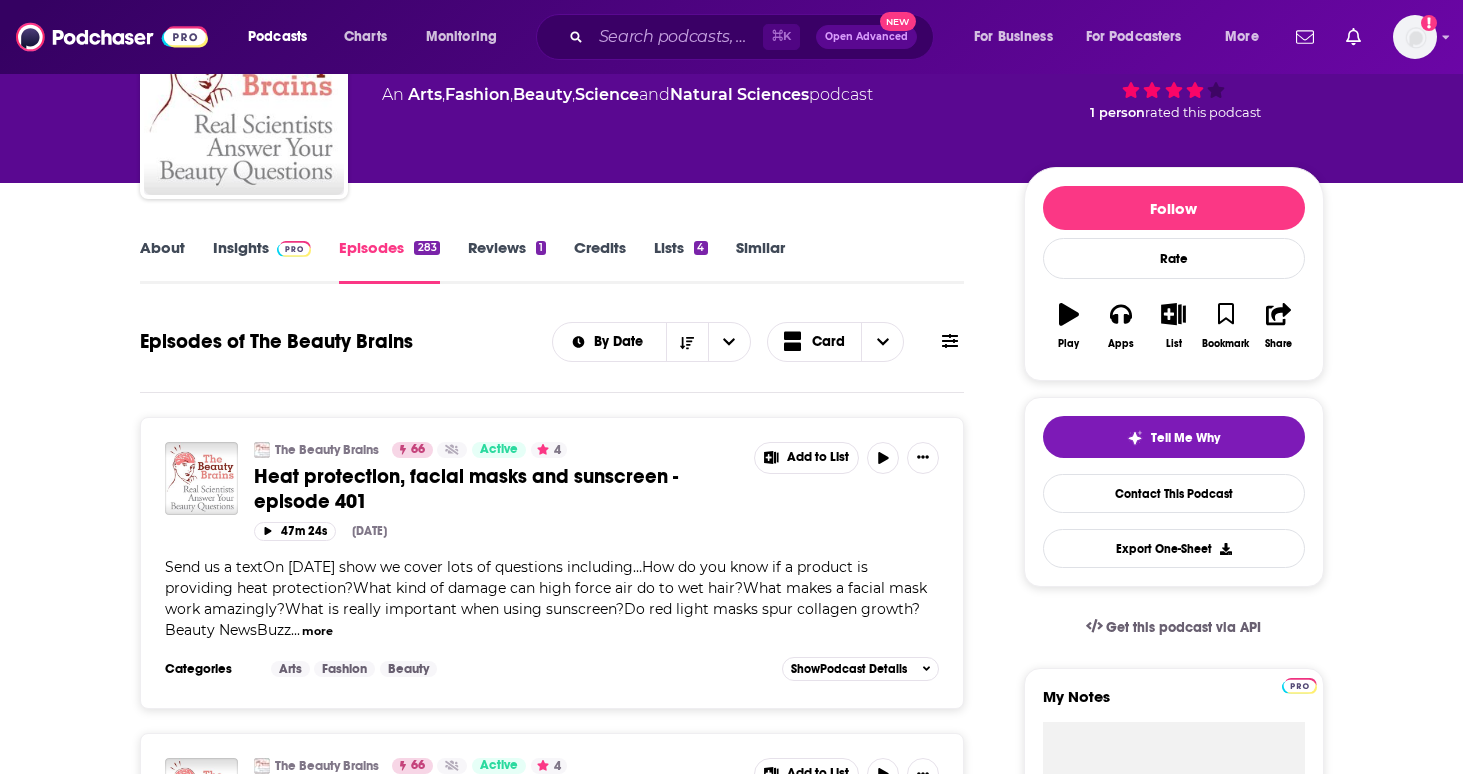 scroll, scrollTop: 0, scrollLeft: 0, axis: both 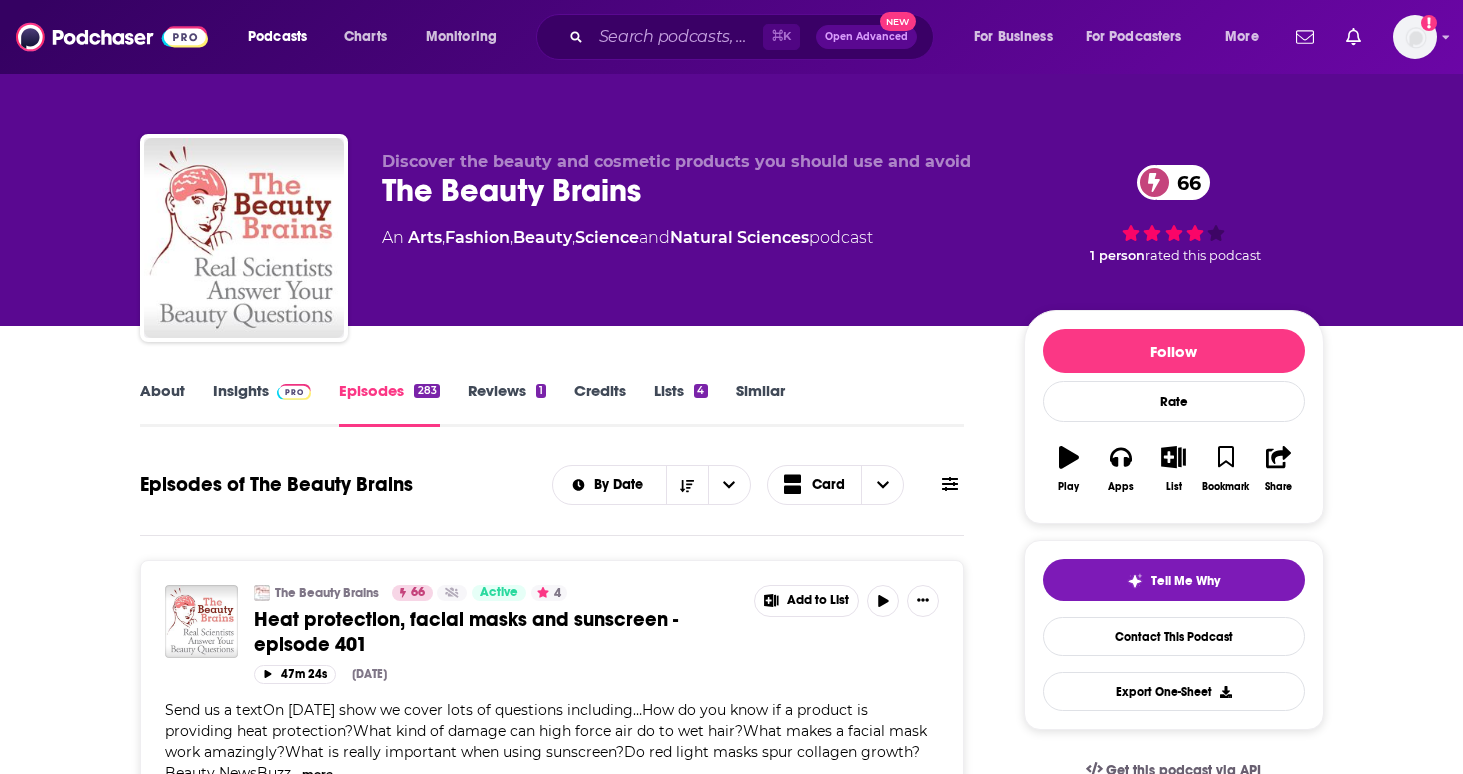 click on "About" at bounding box center (162, 404) 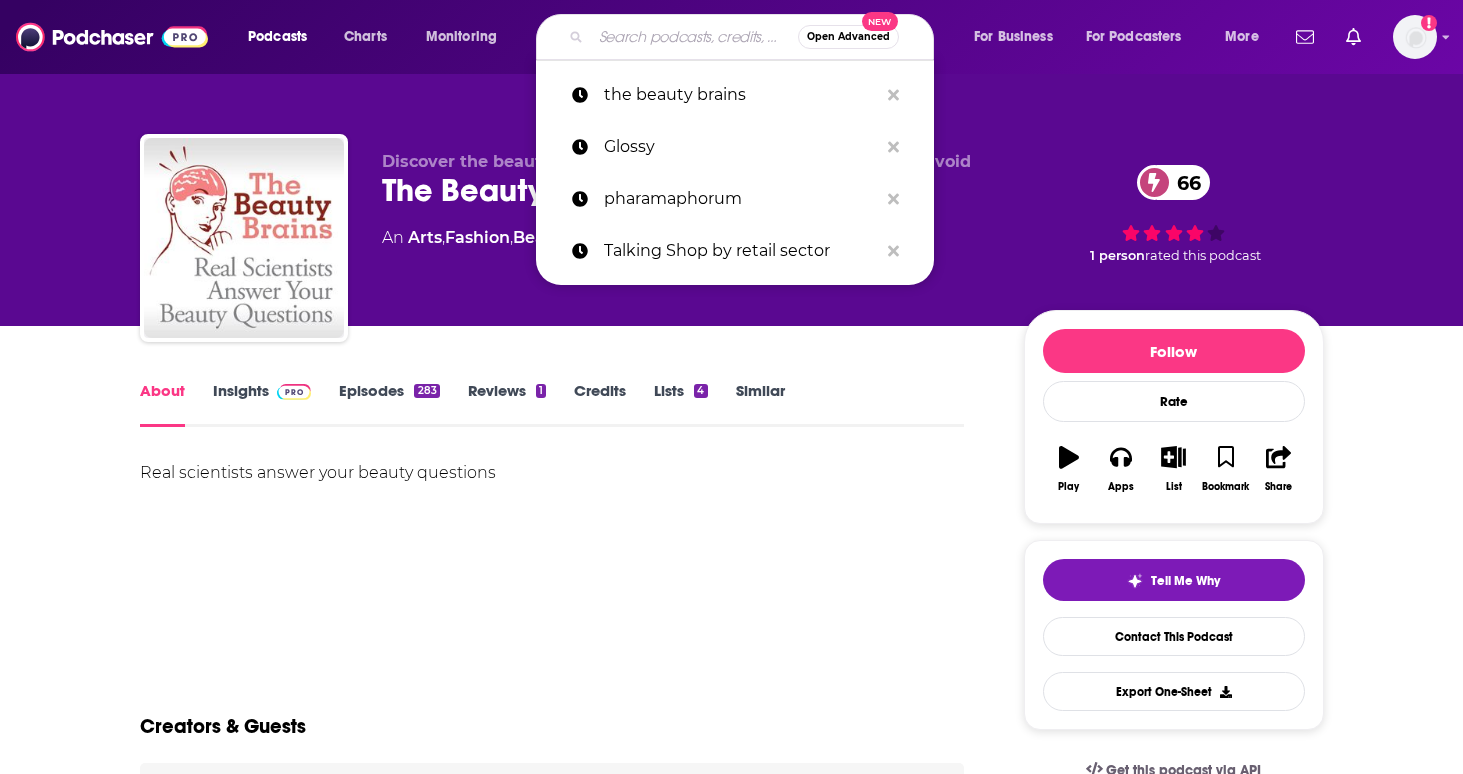 click at bounding box center (694, 37) 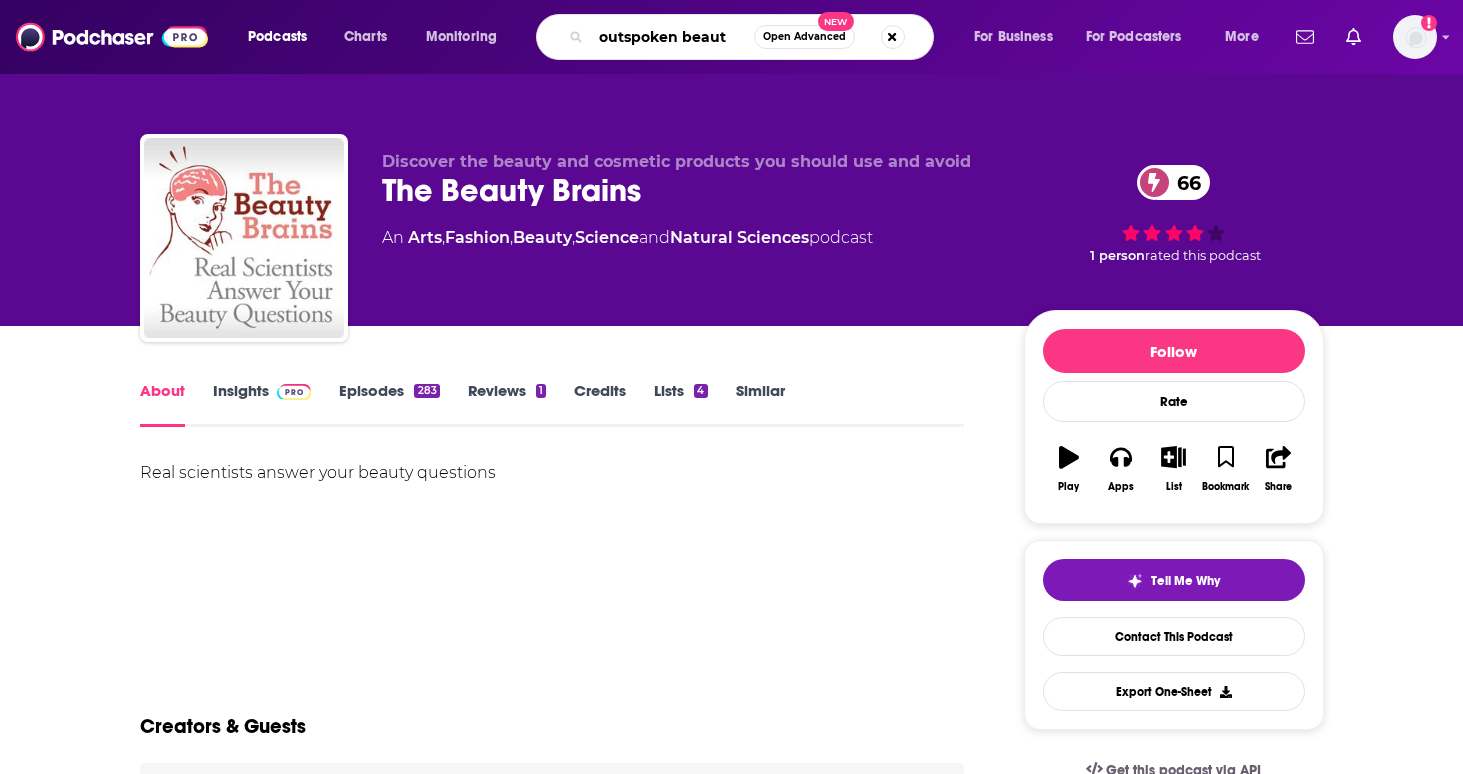 type on "outspoken beauty" 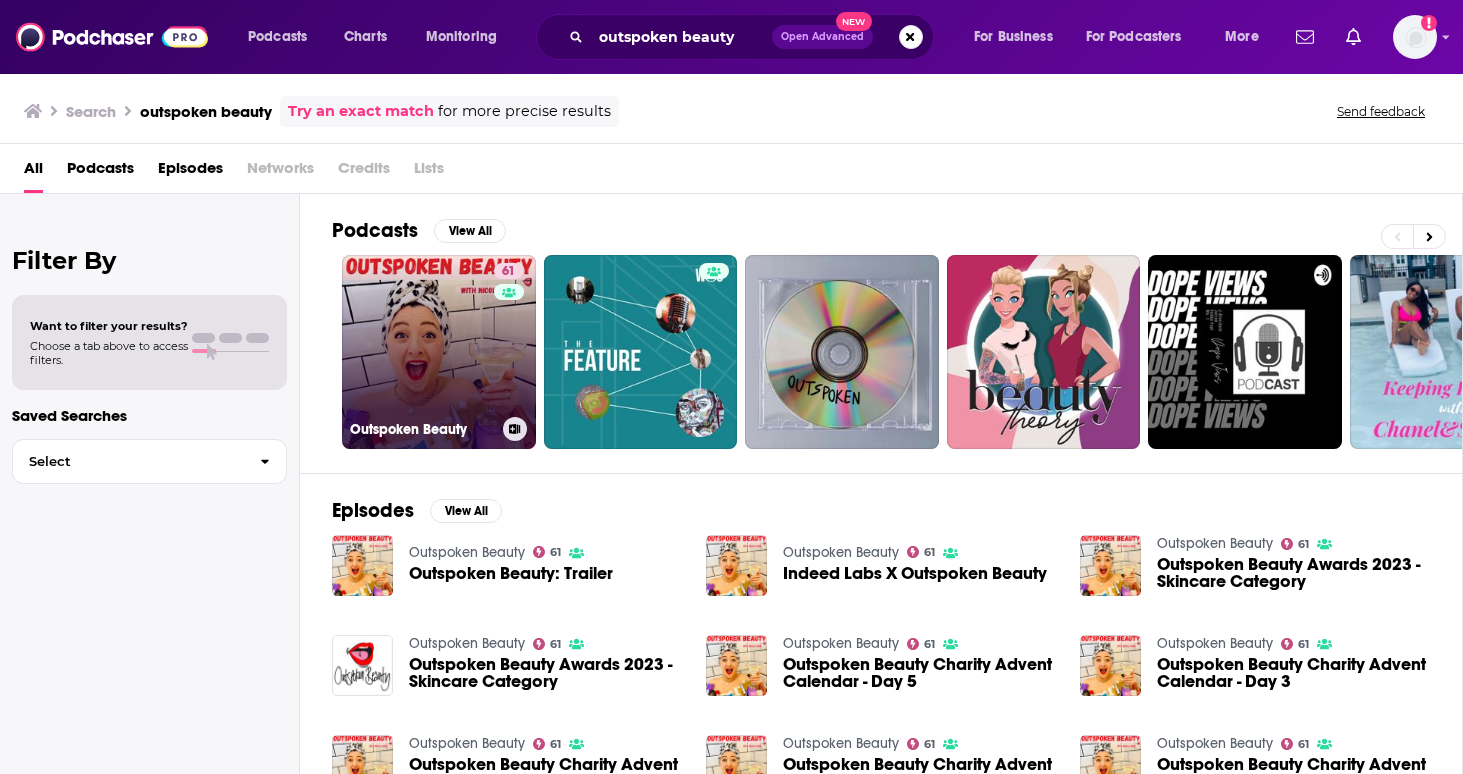 click on "61 Outspoken Beauty" at bounding box center [439, 352] 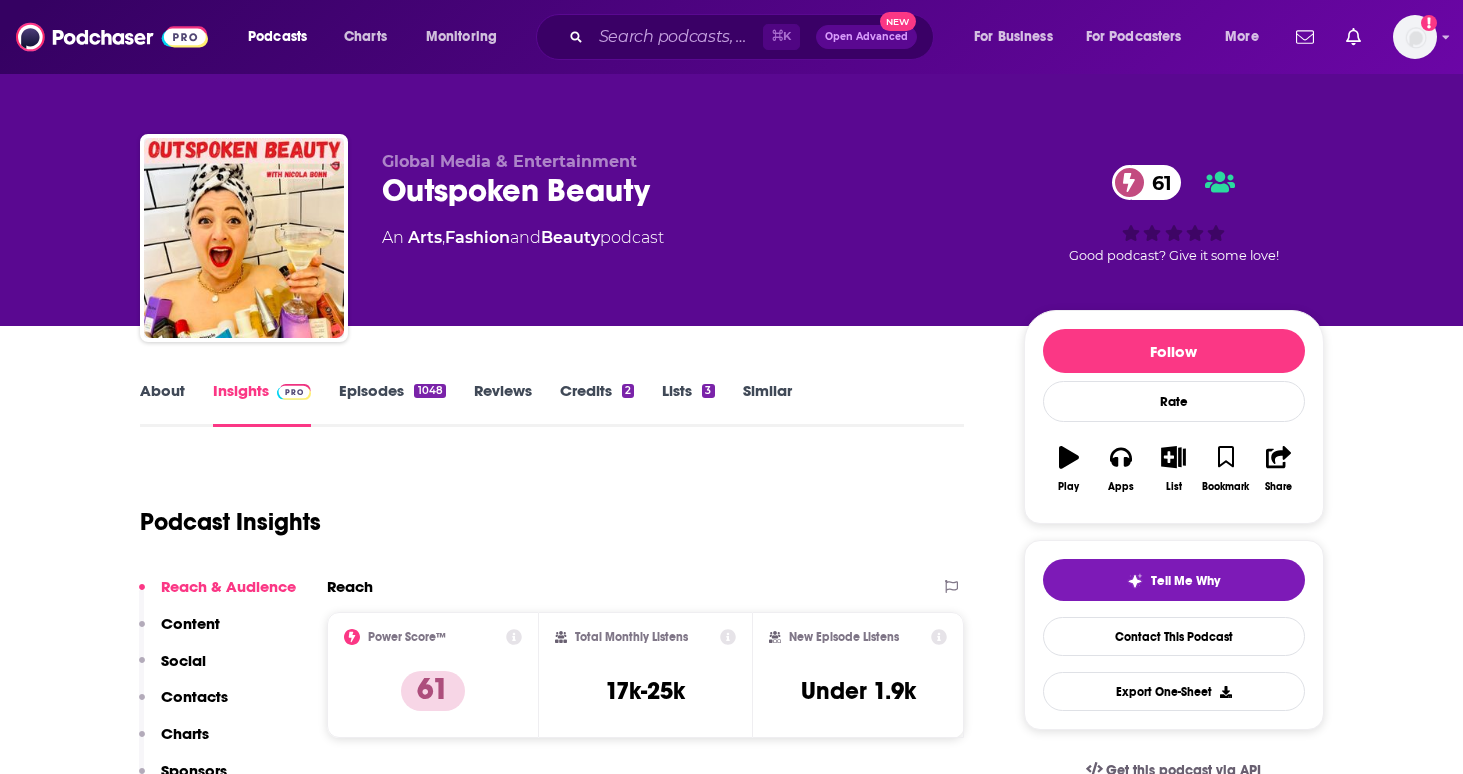 click on "About" at bounding box center [162, 404] 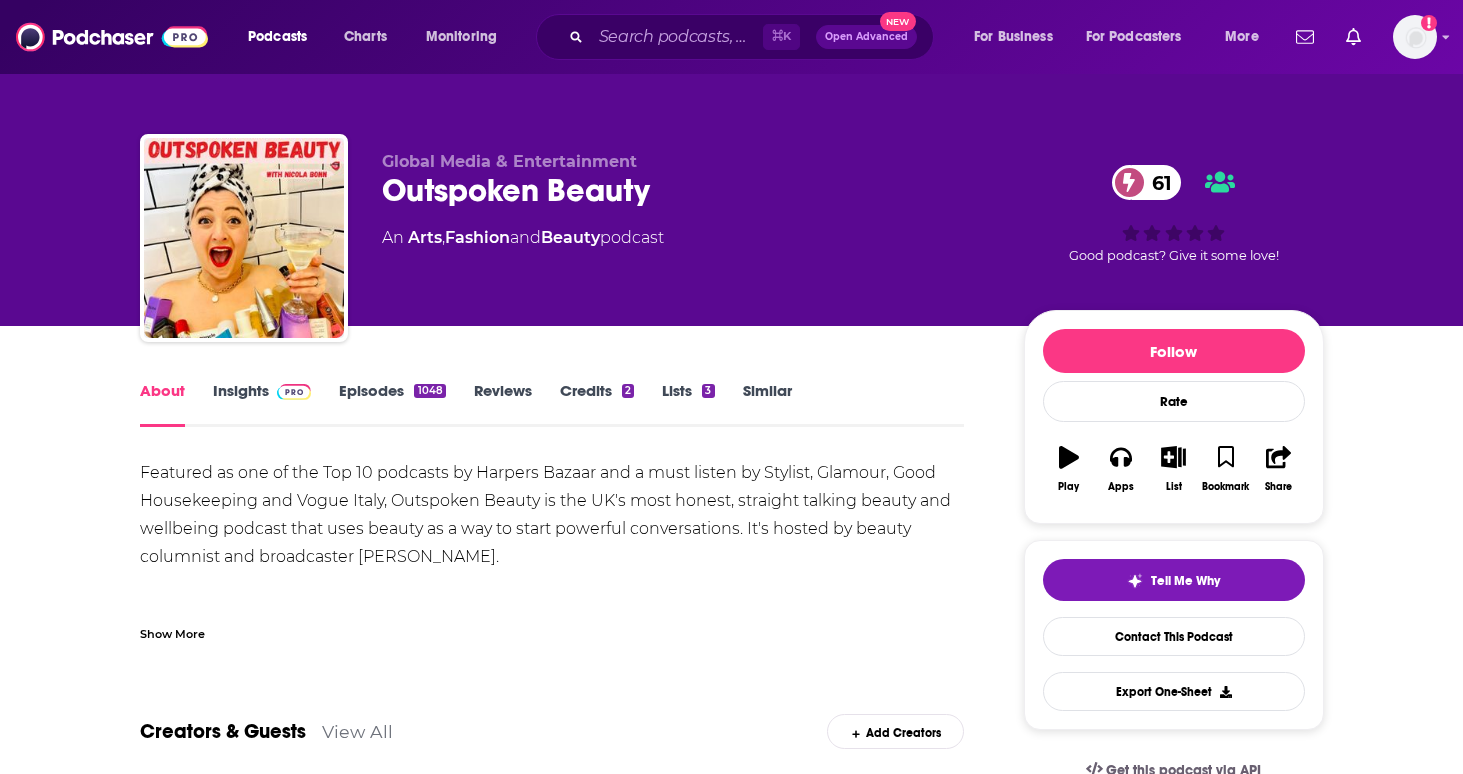 click on "Episodes 1048" at bounding box center (392, 404) 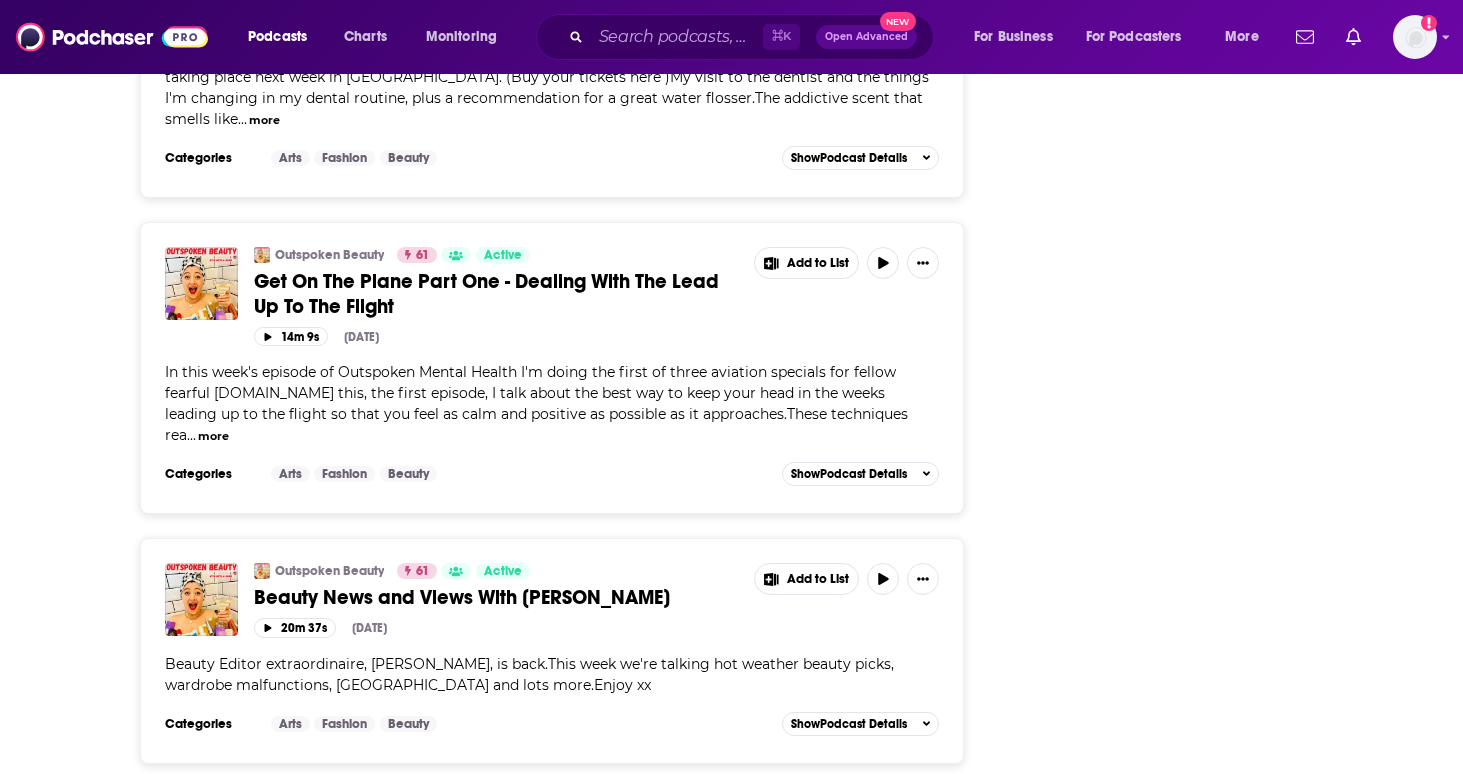 scroll, scrollTop: 2835, scrollLeft: 0, axis: vertical 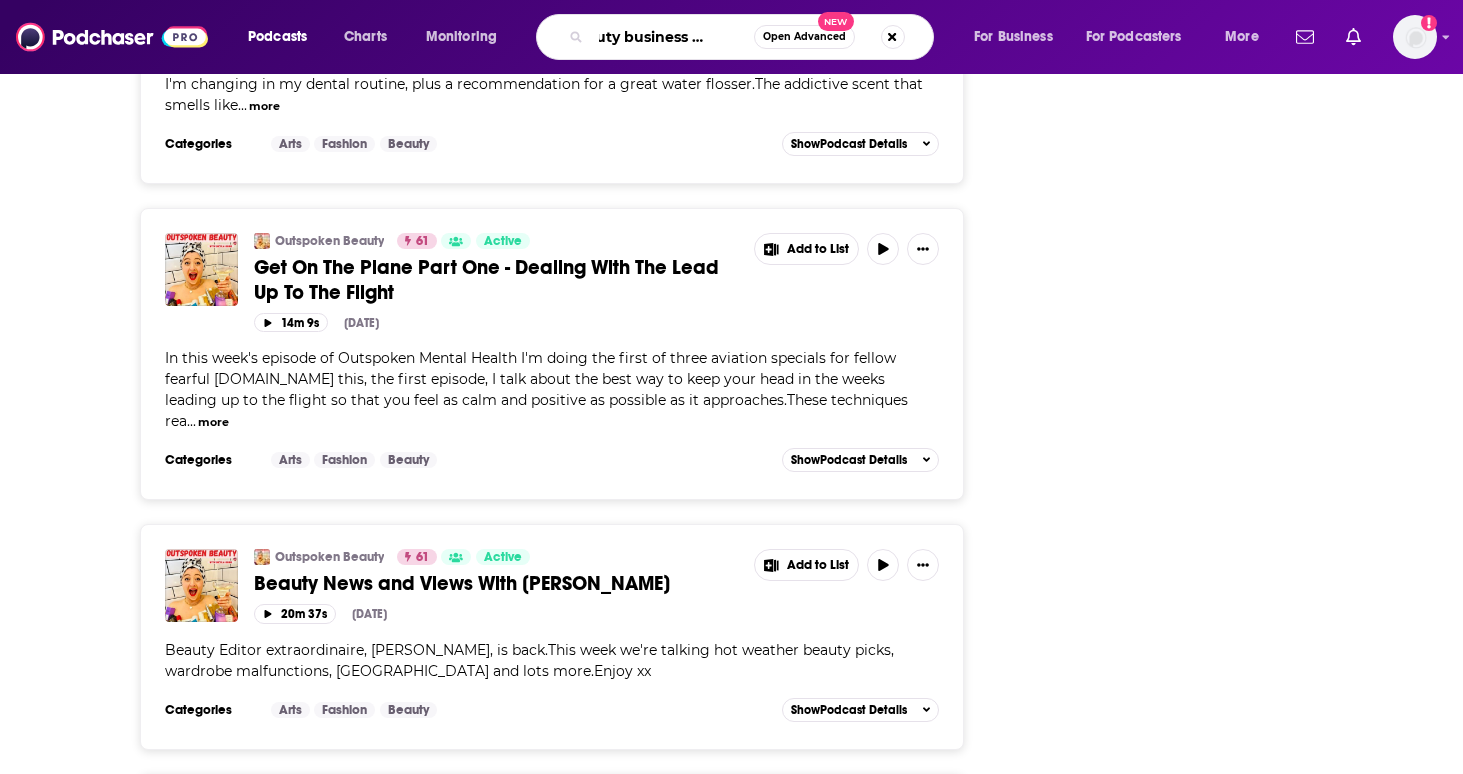 type on "beauty business podcast" 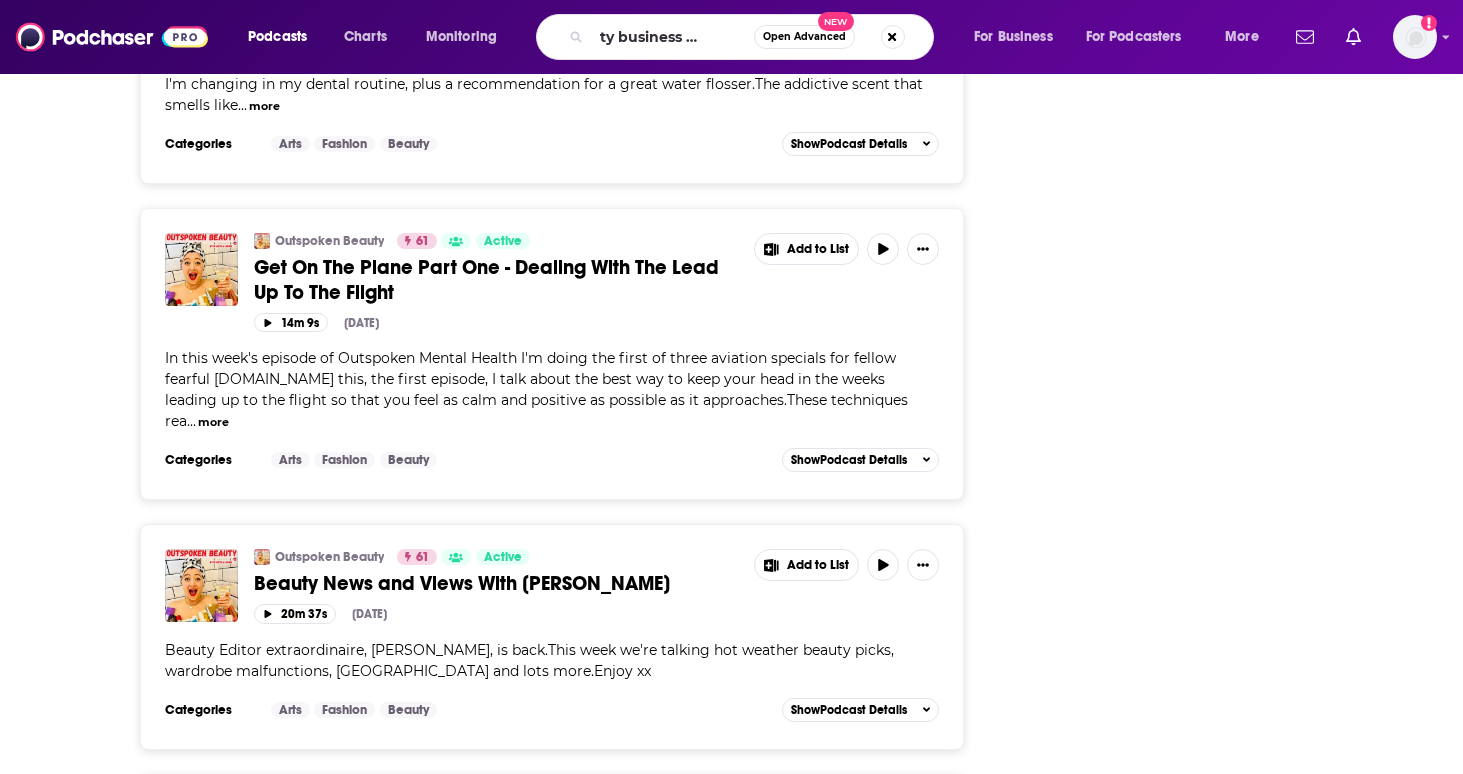 scroll, scrollTop: 0, scrollLeft: 0, axis: both 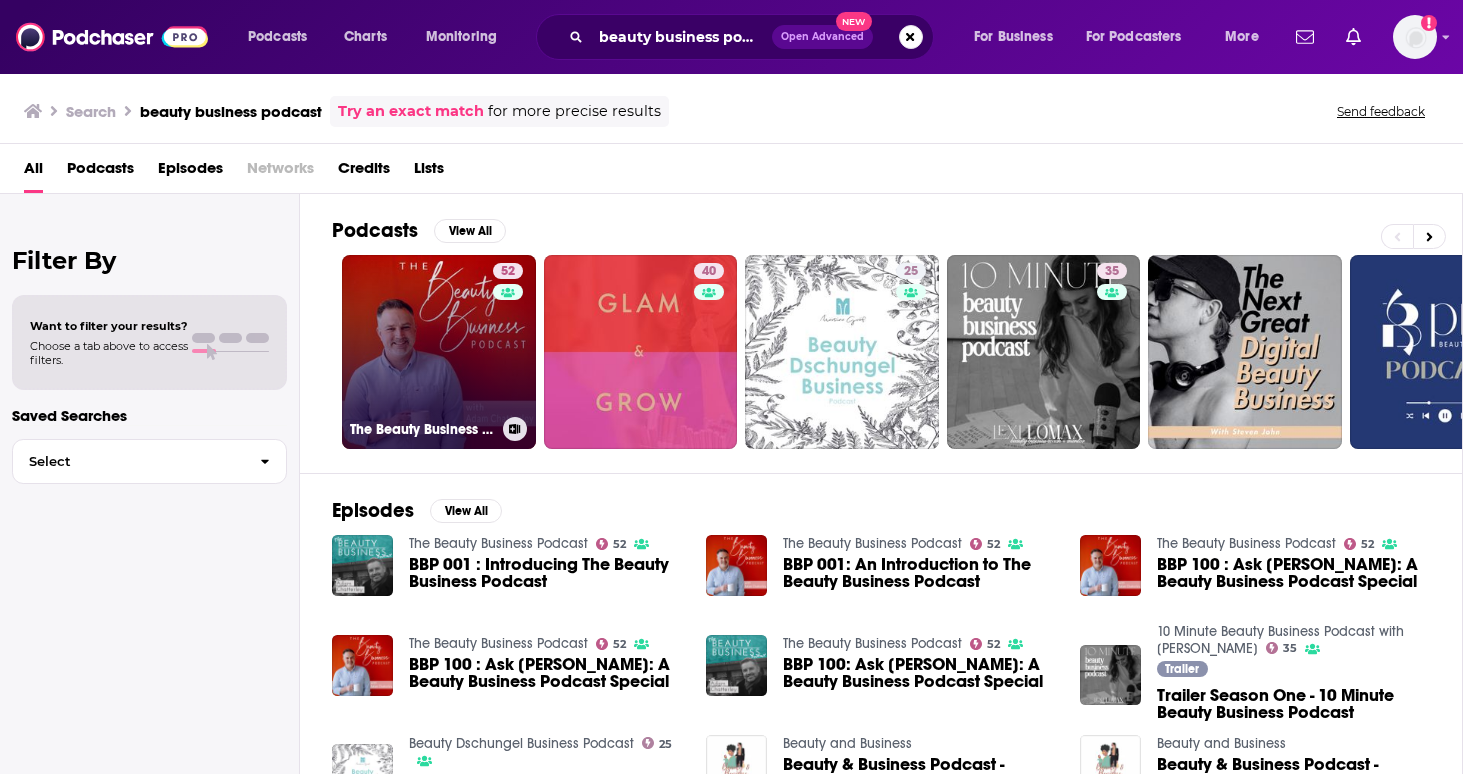 click on "52 The Beauty Business Podcast" at bounding box center [439, 352] 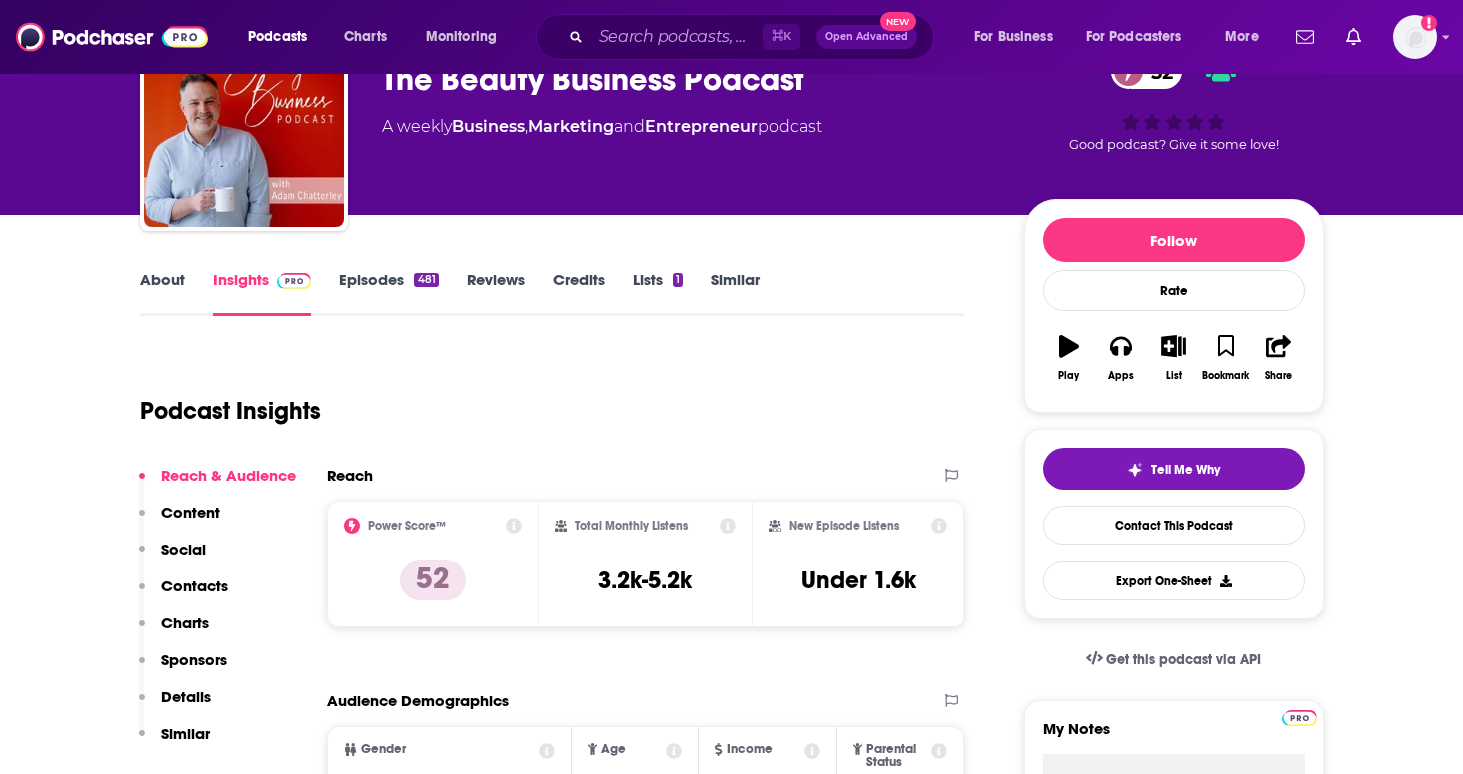 scroll, scrollTop: 128, scrollLeft: 0, axis: vertical 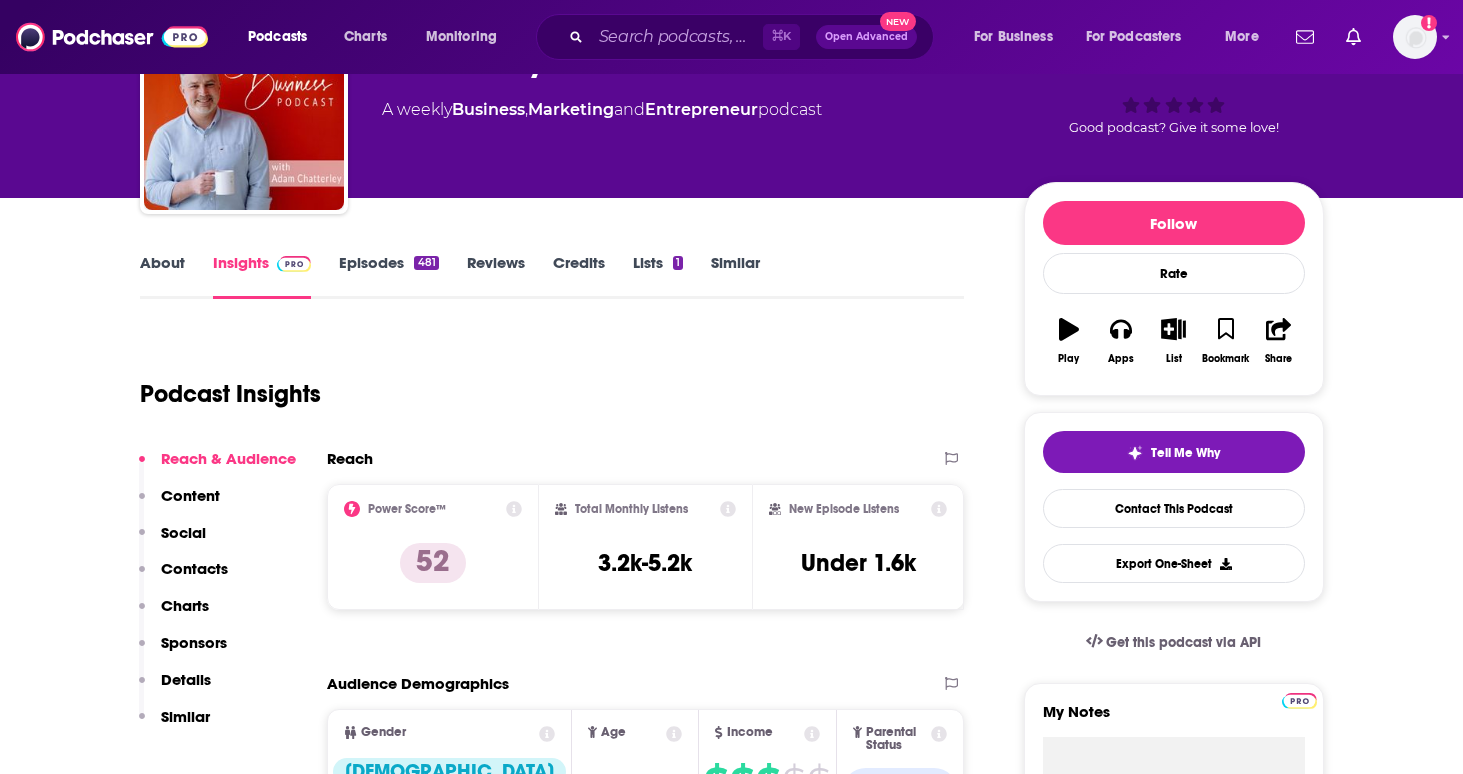 click on "About" at bounding box center (162, 276) 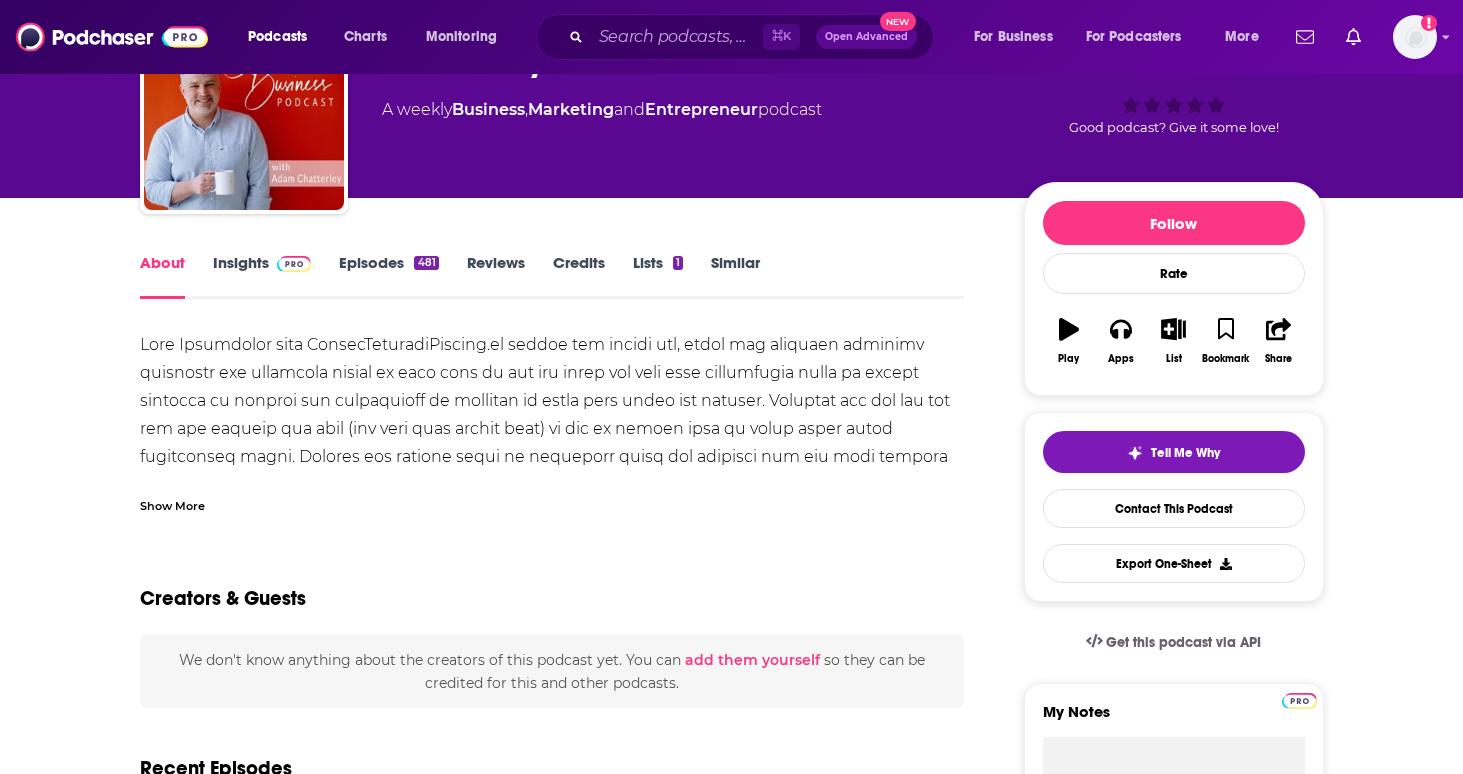 scroll, scrollTop: 0, scrollLeft: 0, axis: both 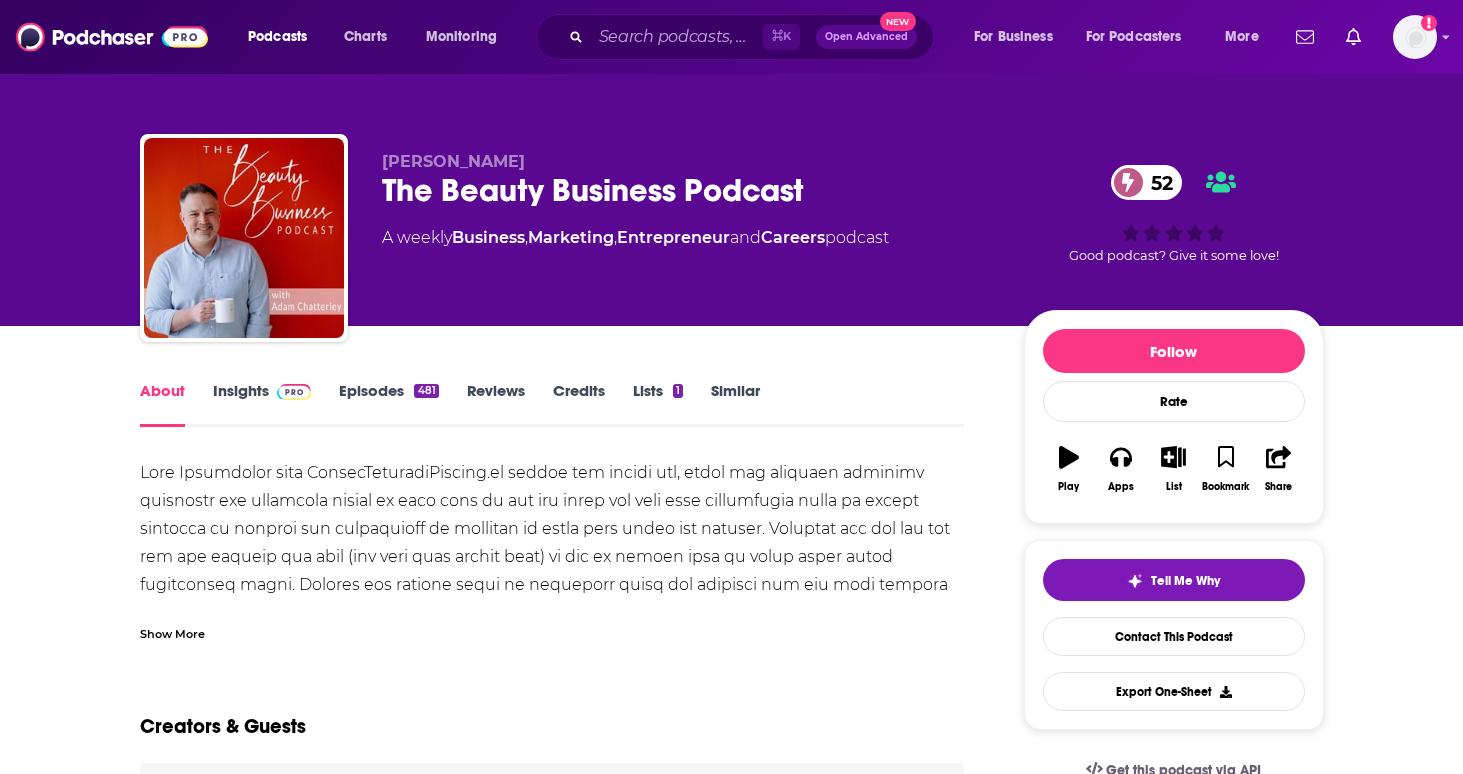 click on "Episodes 481" at bounding box center [388, 404] 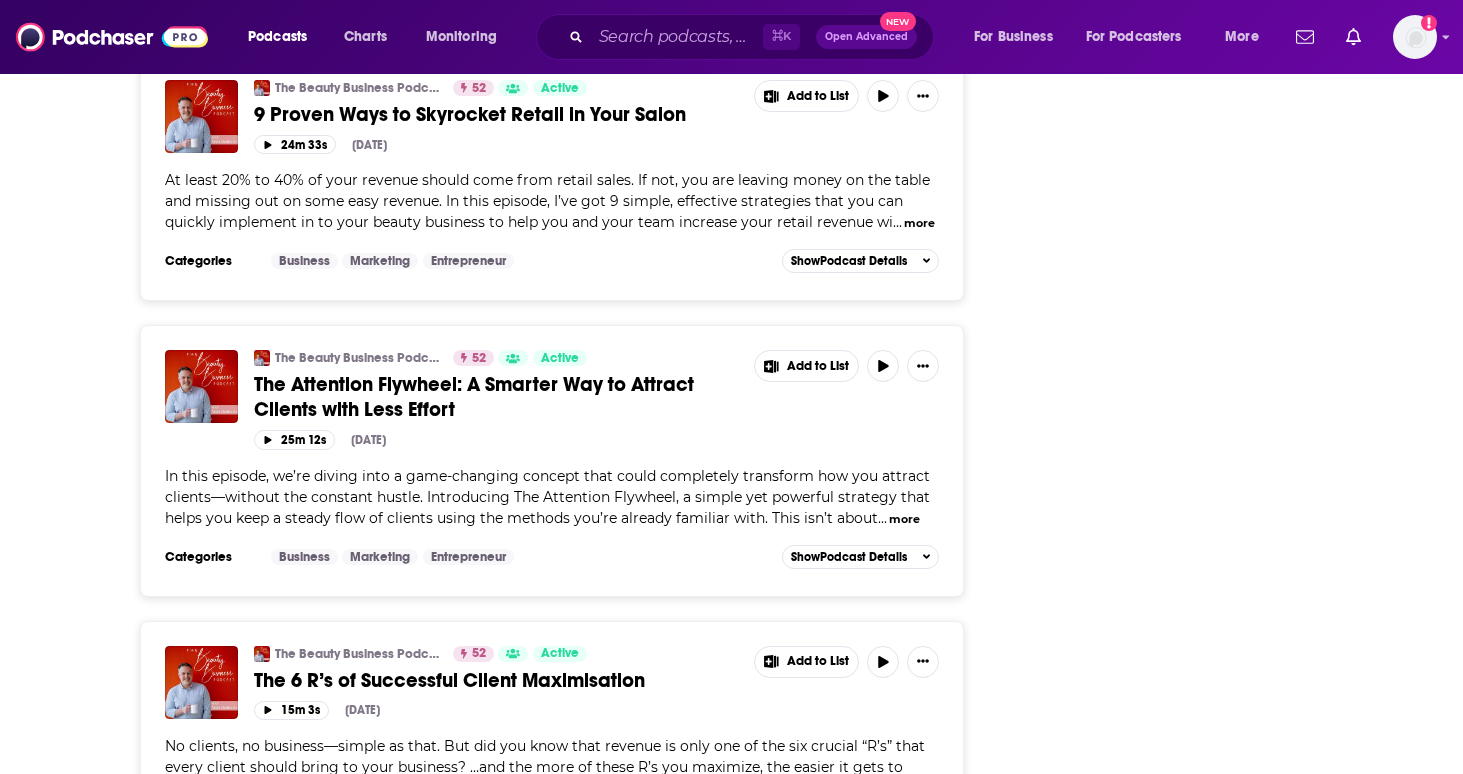 scroll, scrollTop: 2906, scrollLeft: 0, axis: vertical 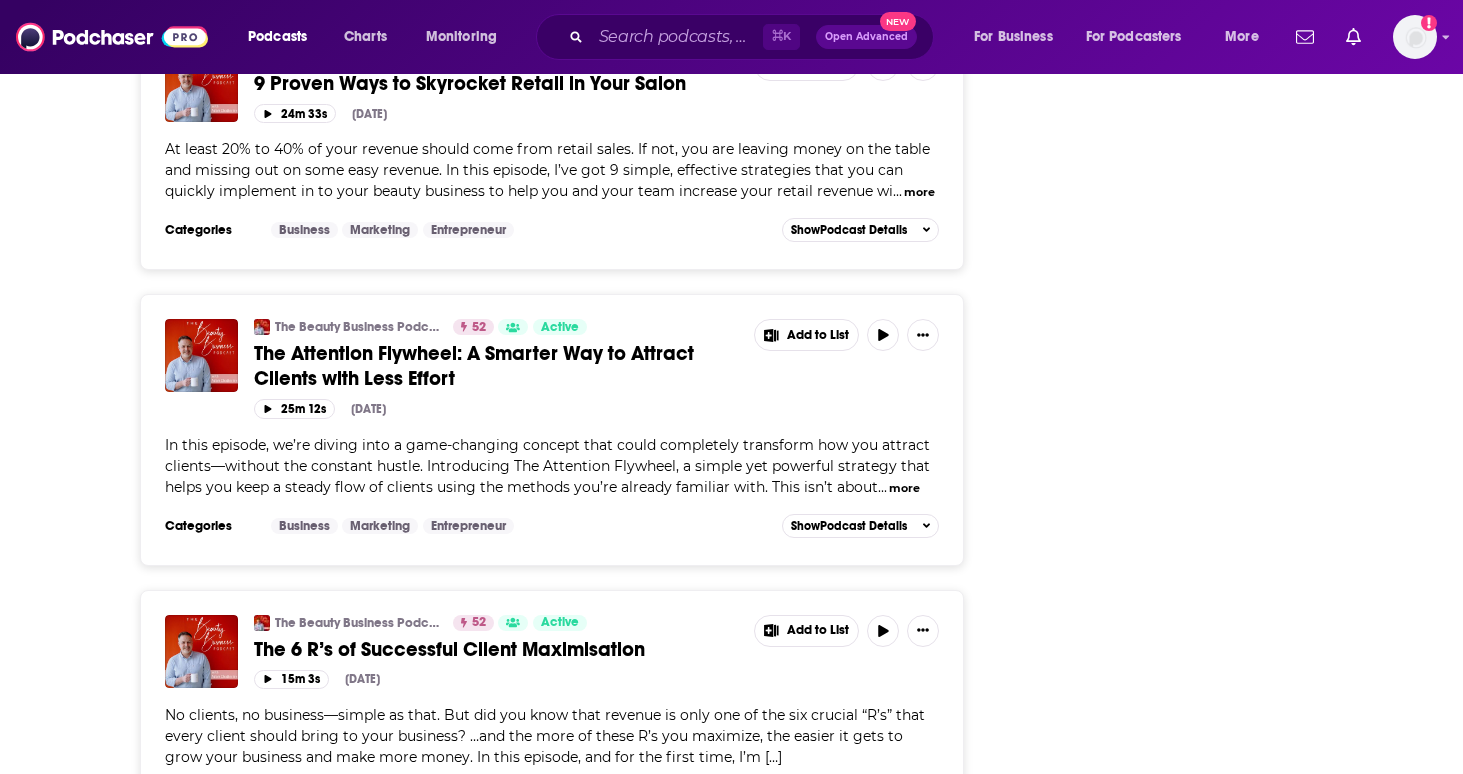 click on "more" at bounding box center [904, 488] 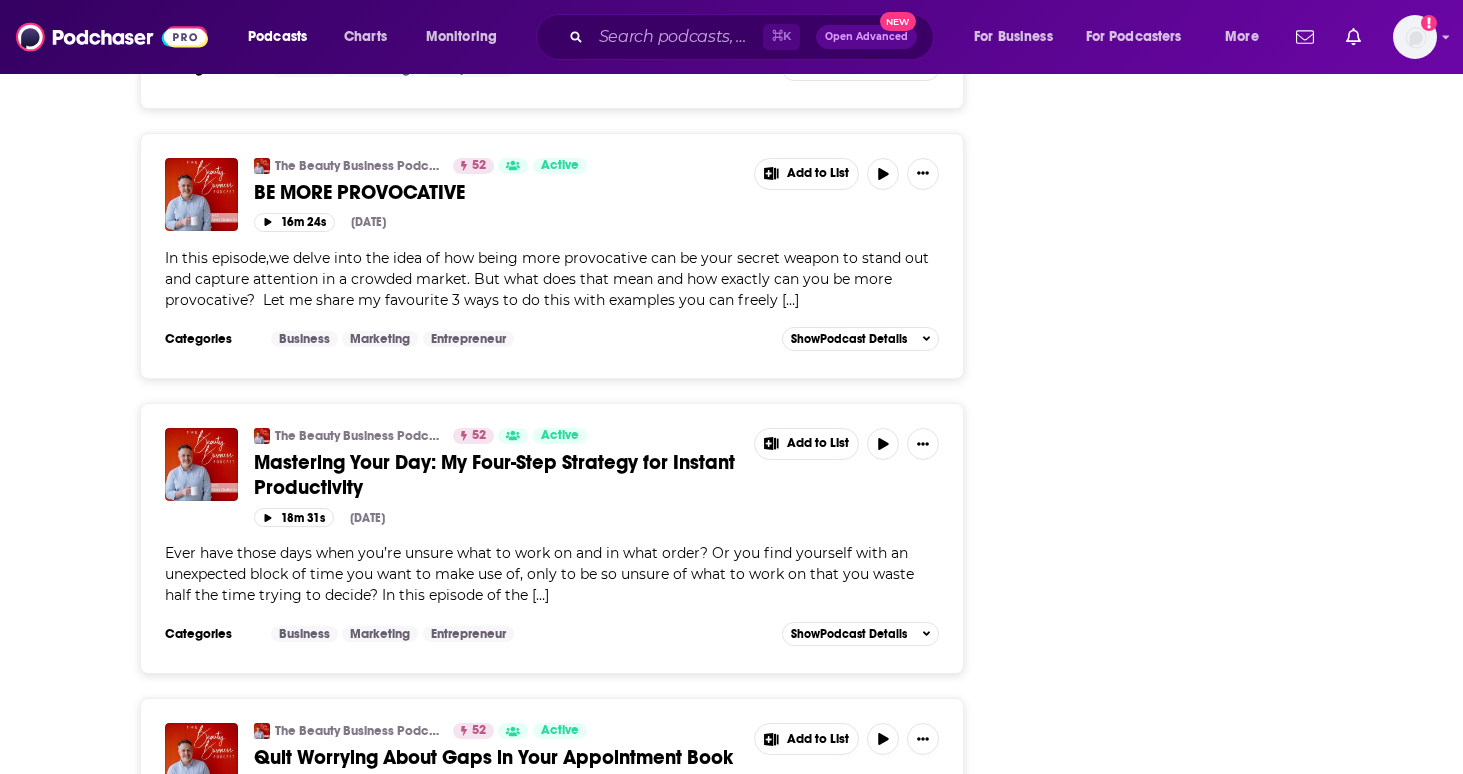 scroll, scrollTop: 5147, scrollLeft: 0, axis: vertical 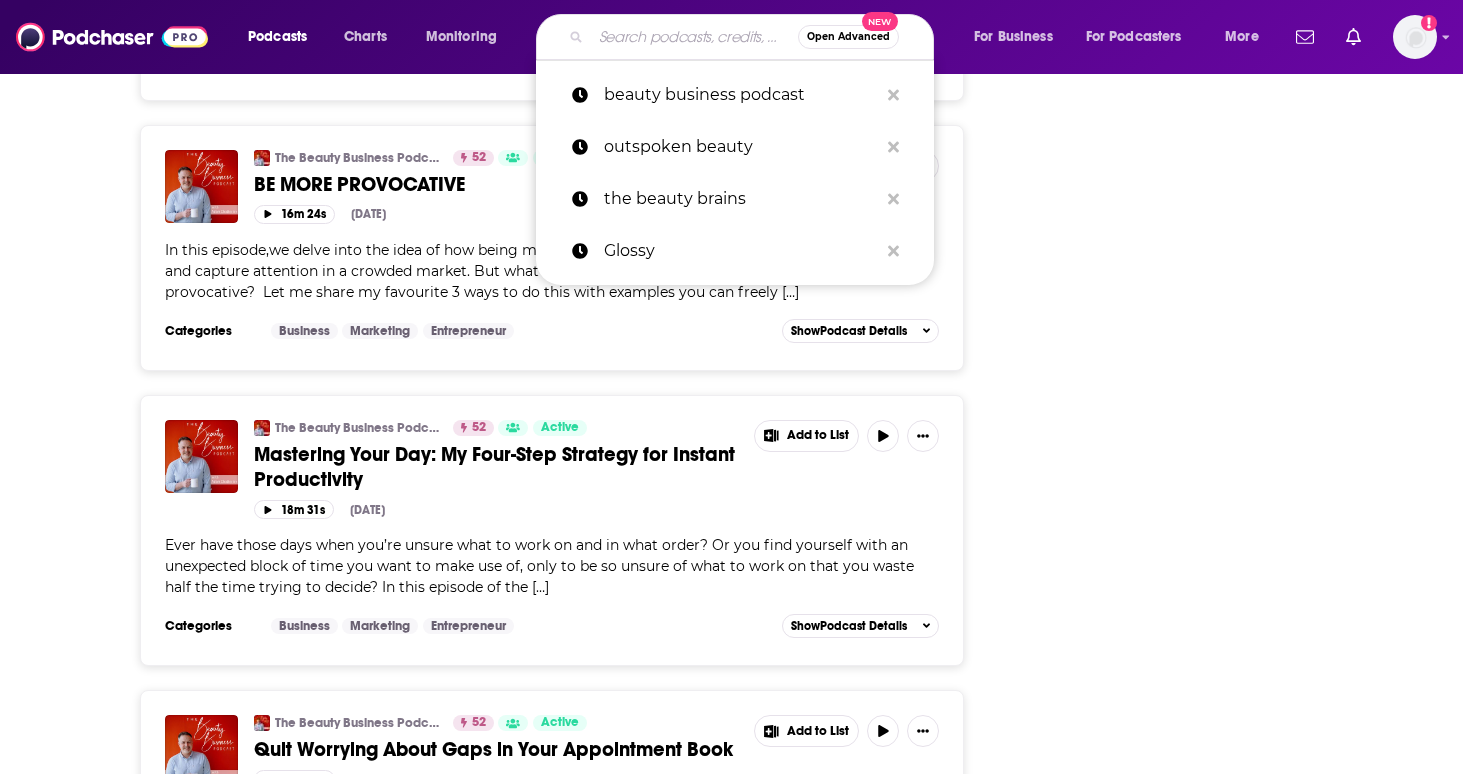 click at bounding box center [694, 37] 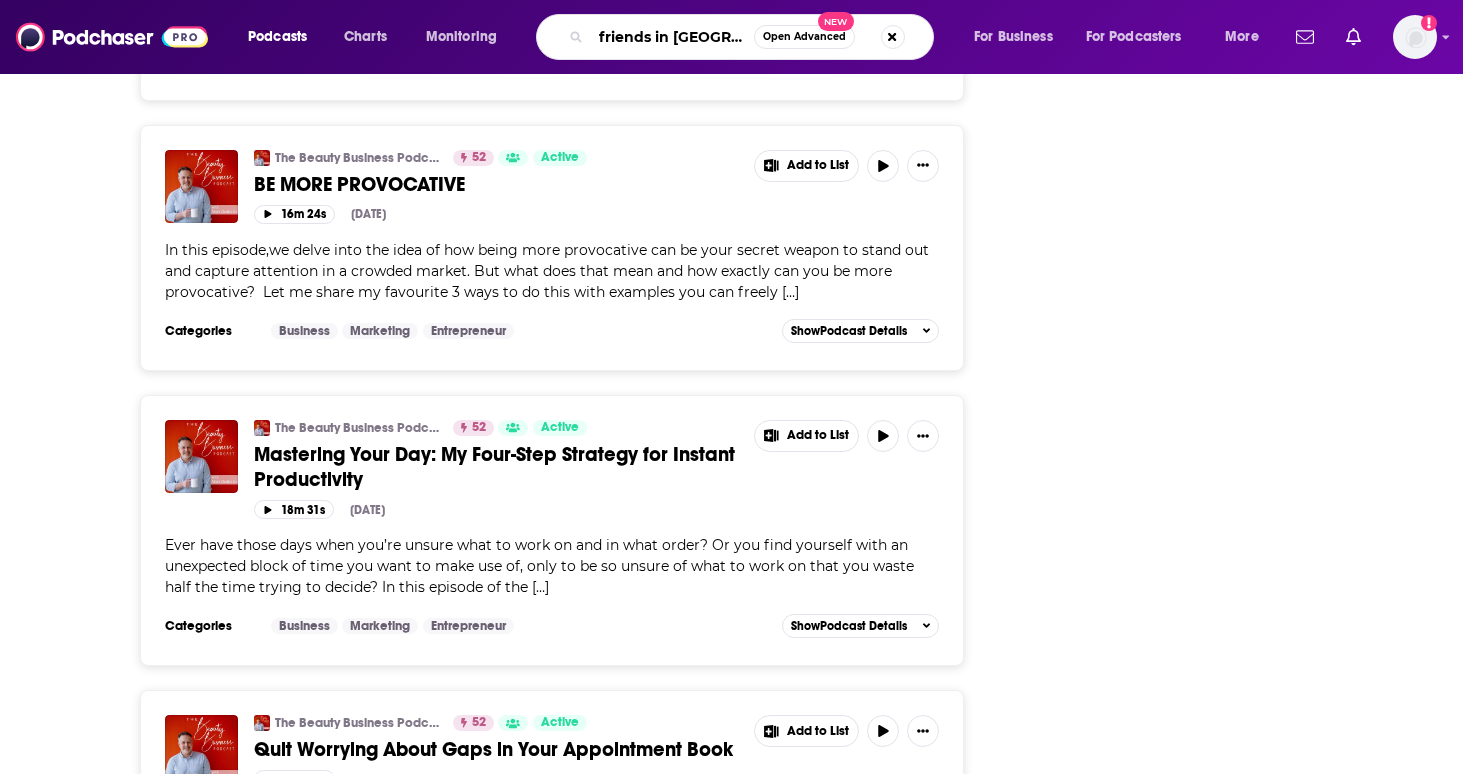 type on "friends in beauty" 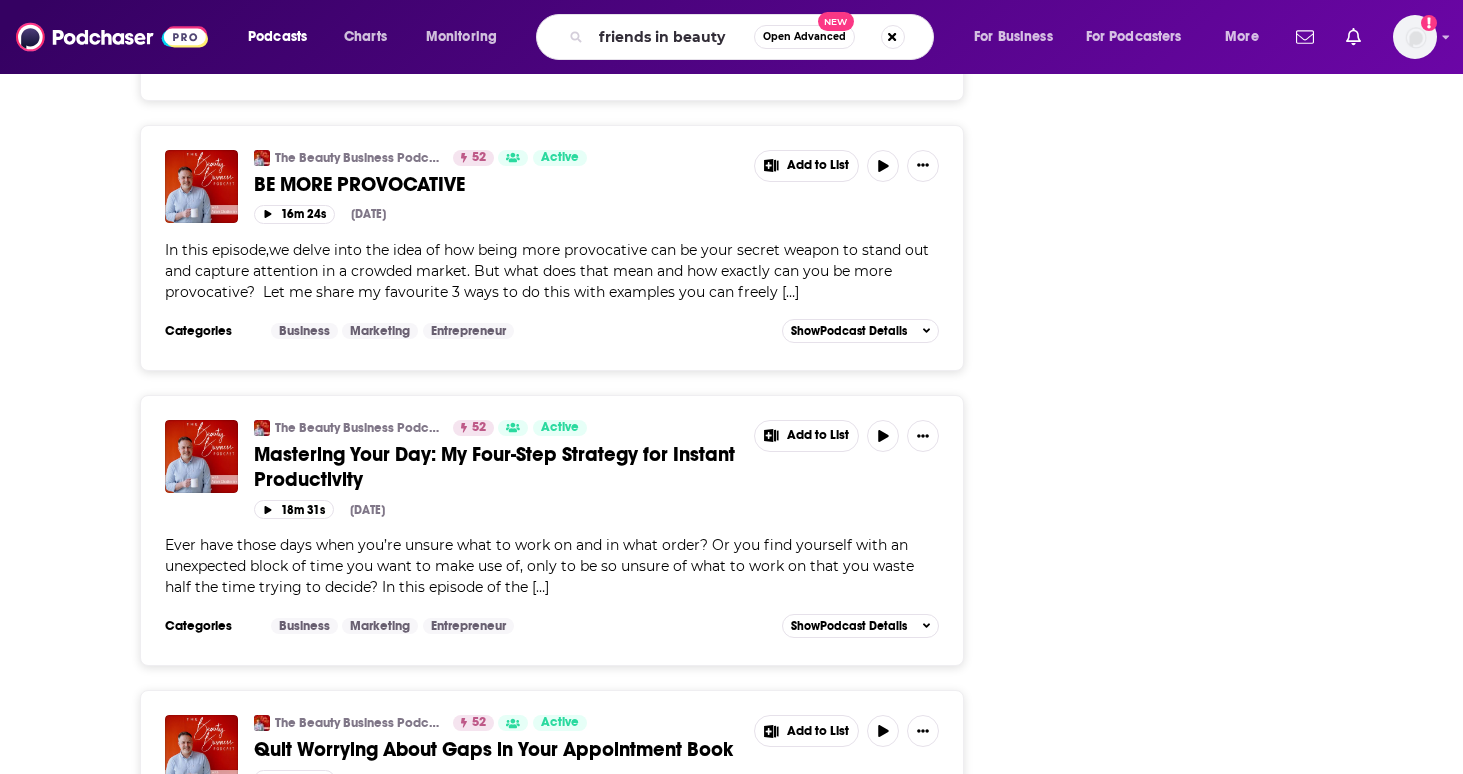 scroll, scrollTop: 0, scrollLeft: 0, axis: both 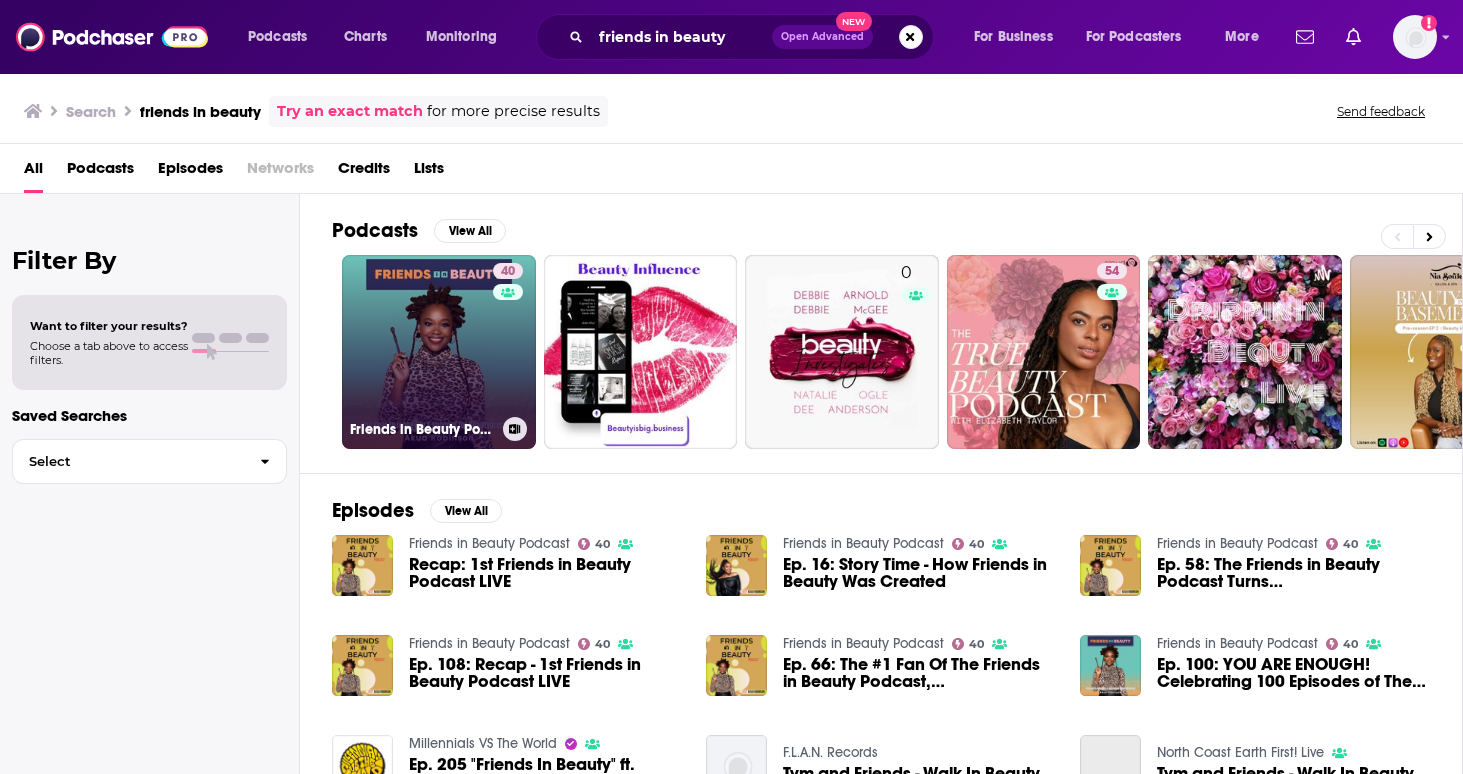click on "40 Friends in Beauty Podcast" at bounding box center (439, 352) 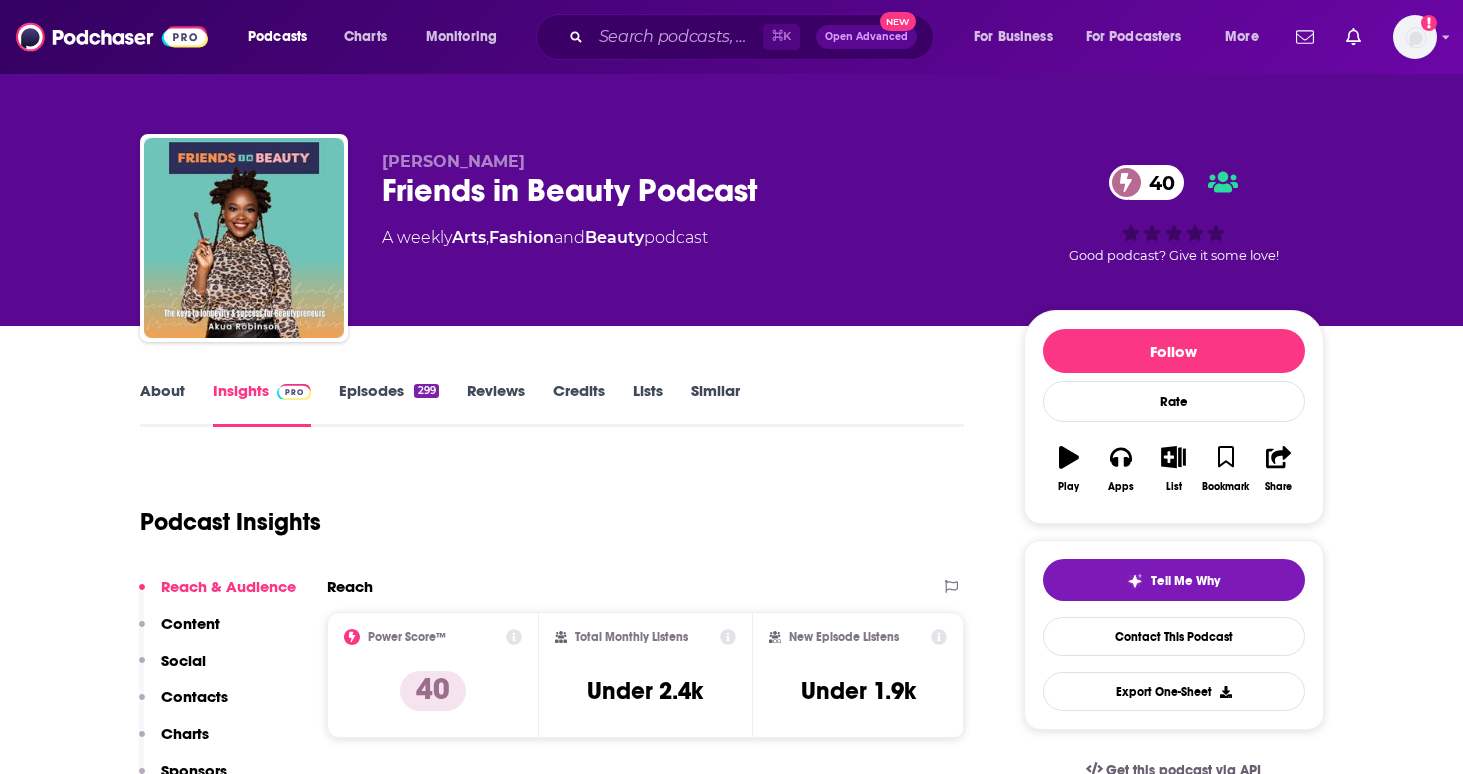 click on "About" at bounding box center (162, 404) 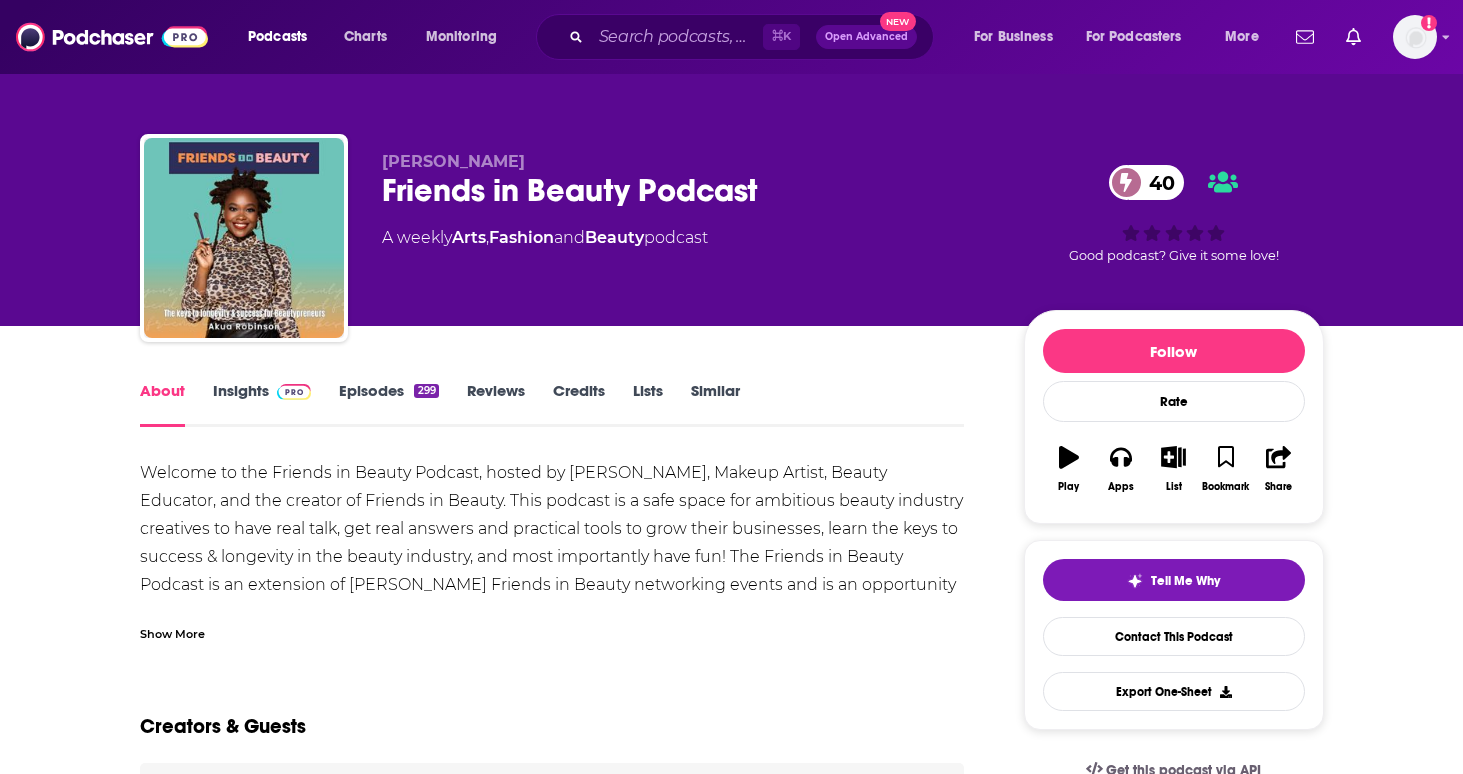 click on "Episodes 299" at bounding box center (388, 404) 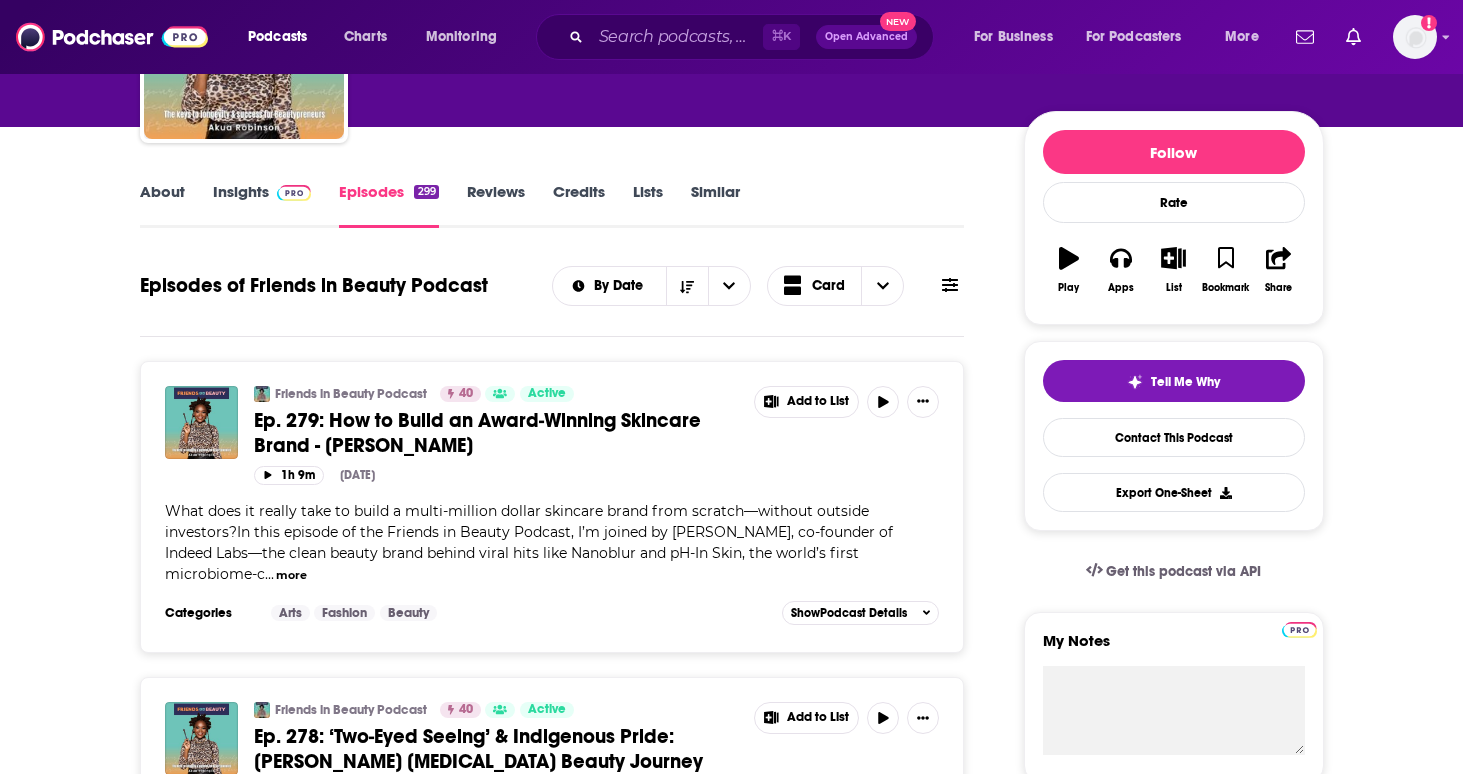 scroll, scrollTop: 180, scrollLeft: 0, axis: vertical 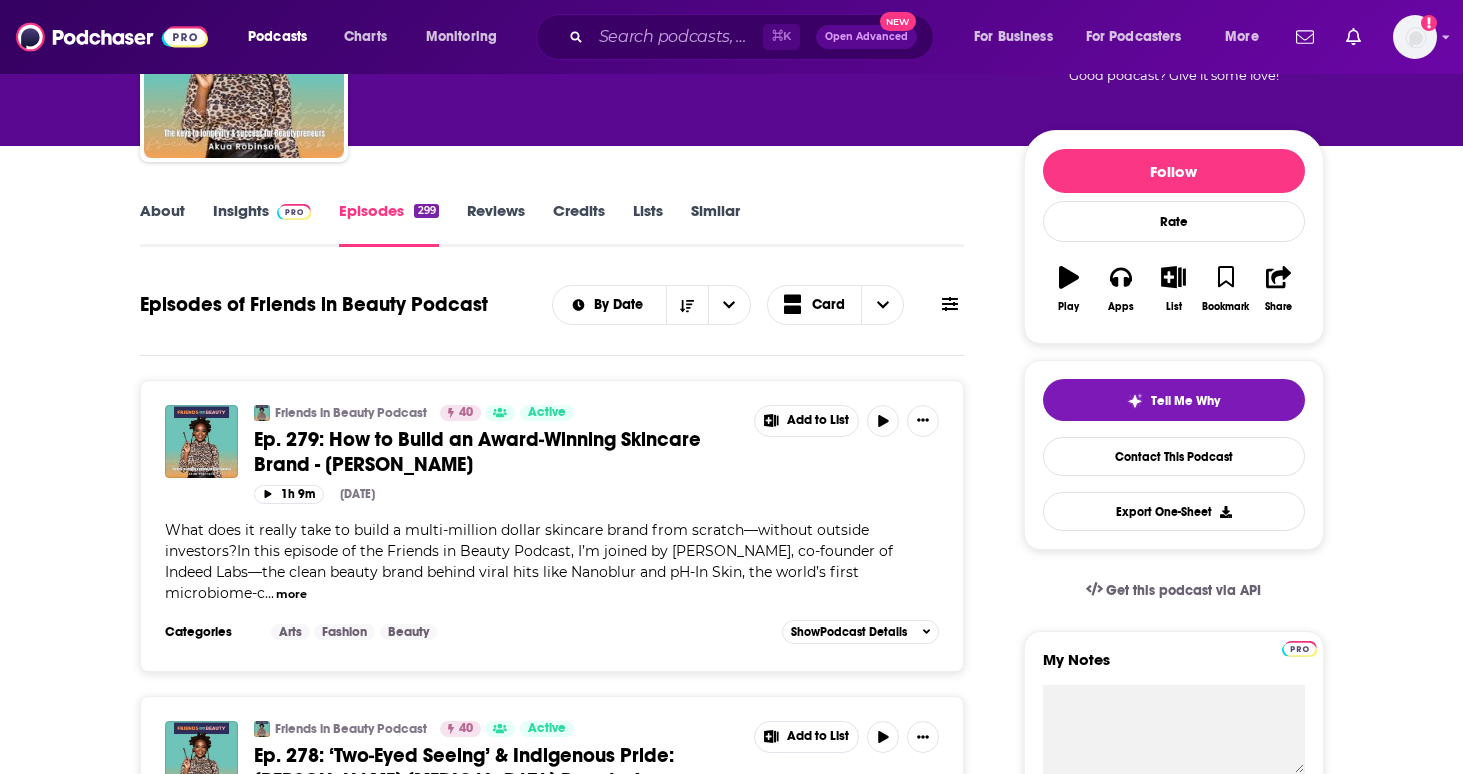 click on "Insights" at bounding box center [262, 224] 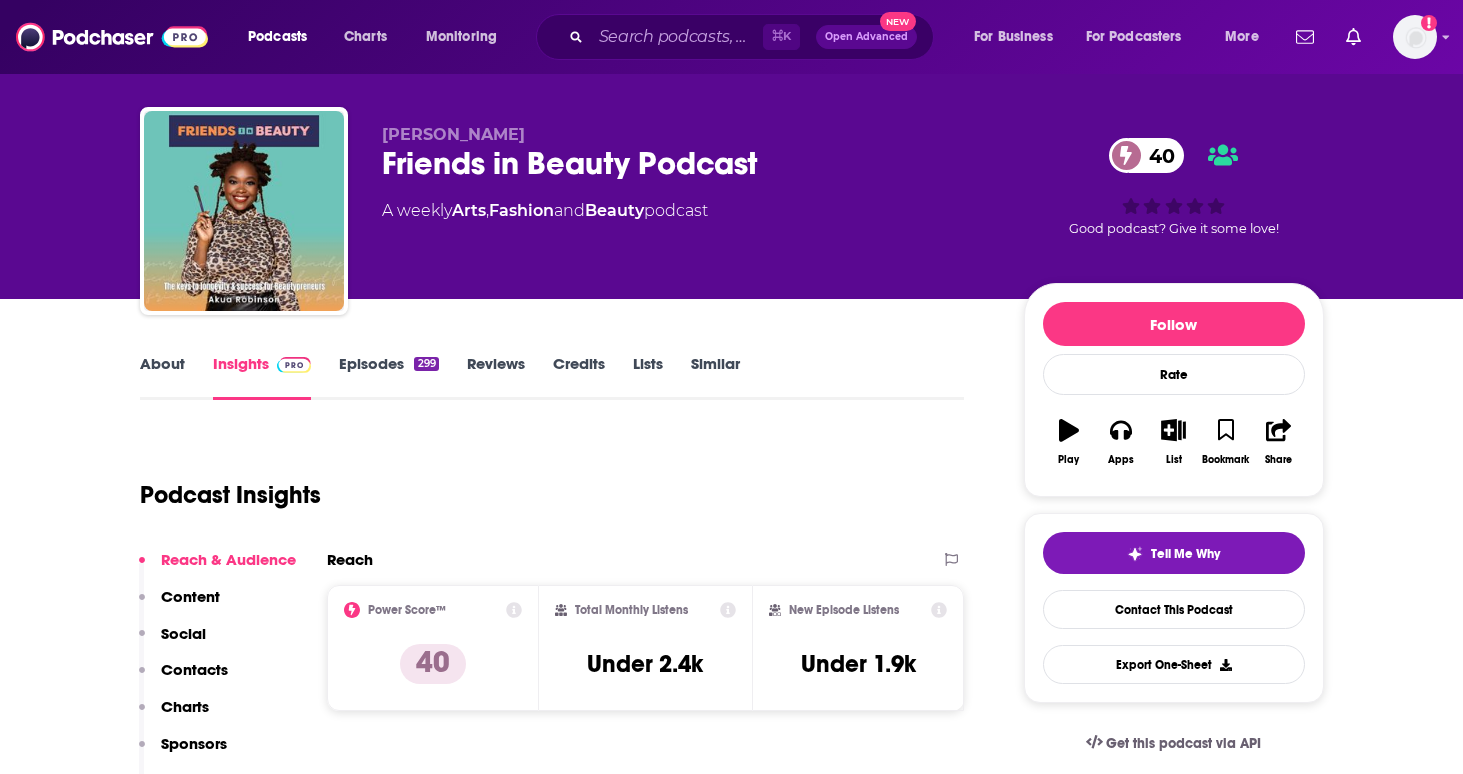 scroll, scrollTop: 24, scrollLeft: 0, axis: vertical 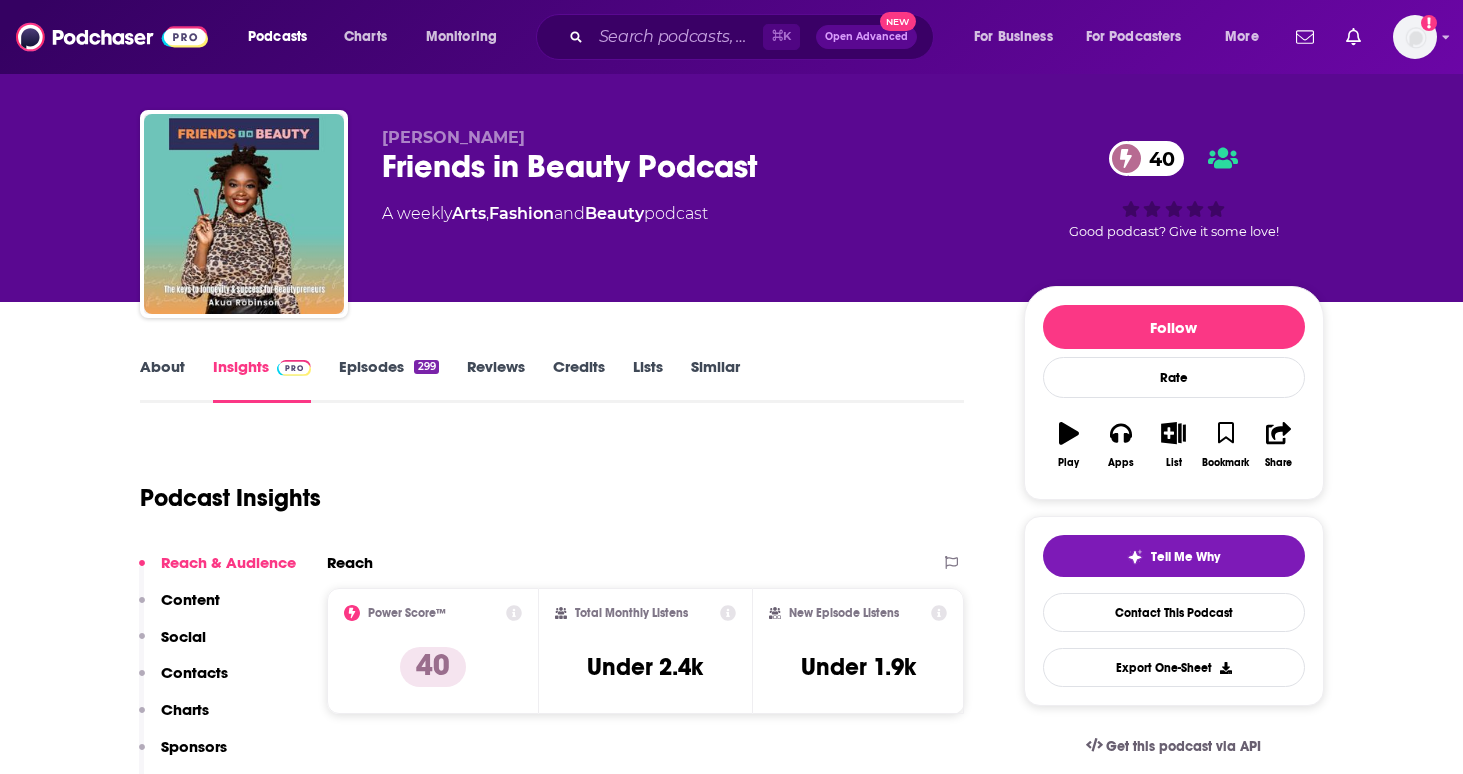 click on "About Insights Episodes 299 Reviews Credits Lists Similar Podcast Insights Reach & Audience Content Social Contacts Charts Sponsors Details Similar Contact Podcast Open Website  Reach Power Score™ 40 Total Monthly Listens Under 2.4k New Episode Listens Under 1.9k Export One-Sheet Audience Demographics Gender [DEMOGRAPHIC_DATA] Age [DEMOGRAPHIC_DATA] yo Income $ $ $ $ $ Parental Status Mixed Countries 1 [GEOGRAPHIC_DATA] 2 [GEOGRAPHIC_DATA] 3 [GEOGRAPHIC_DATA] 4 [GEOGRAPHIC_DATA] Top Cities [GEOGRAPHIC_DATA] , [US_STATE], [GEOGRAPHIC_DATA] , [GEOGRAPHIC_DATA] , [GEOGRAPHIC_DATA] , [GEOGRAPHIC_DATA] , [US_STATE], [GEOGRAPHIC_DATA] Interests Society - Work , Restaurants, Food & Grocery , Electronics & Computers , Education , Movies and Tv - Movies , Television & Film Jobs Chefs , Authors/Writers , Professors , Performers/Entertainers , Designers , Nurses Ethnicities White / [DEMOGRAPHIC_DATA] , [DEMOGRAPHIC_DATA] , [DEMOGRAPHIC_DATA] , [DEMOGRAPHIC_DATA] Show More Content Political Skew Neutral/Mixed Socials Youtube @FriendsinBeauty 1k X/Twitter @friendsinbeauty 6 Contacts   RSS   Podcast Email [PERSON_NAME] [EMAIL_ADDRESS][DOMAIN_NAME] [EMAIL_ADDRESS][DOMAIN_NAME] Charts" at bounding box center (732, 5374) 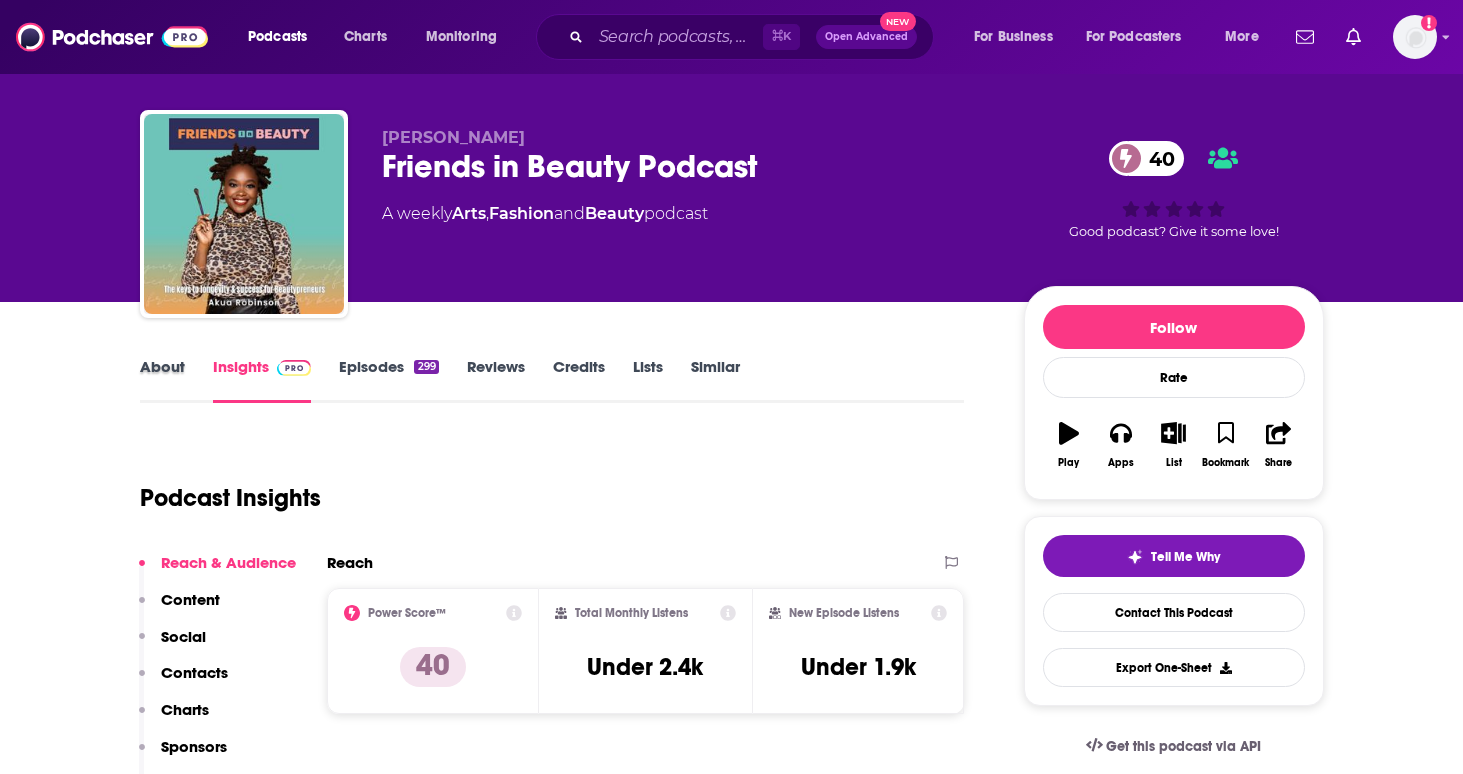 click on "About" at bounding box center [176, 380] 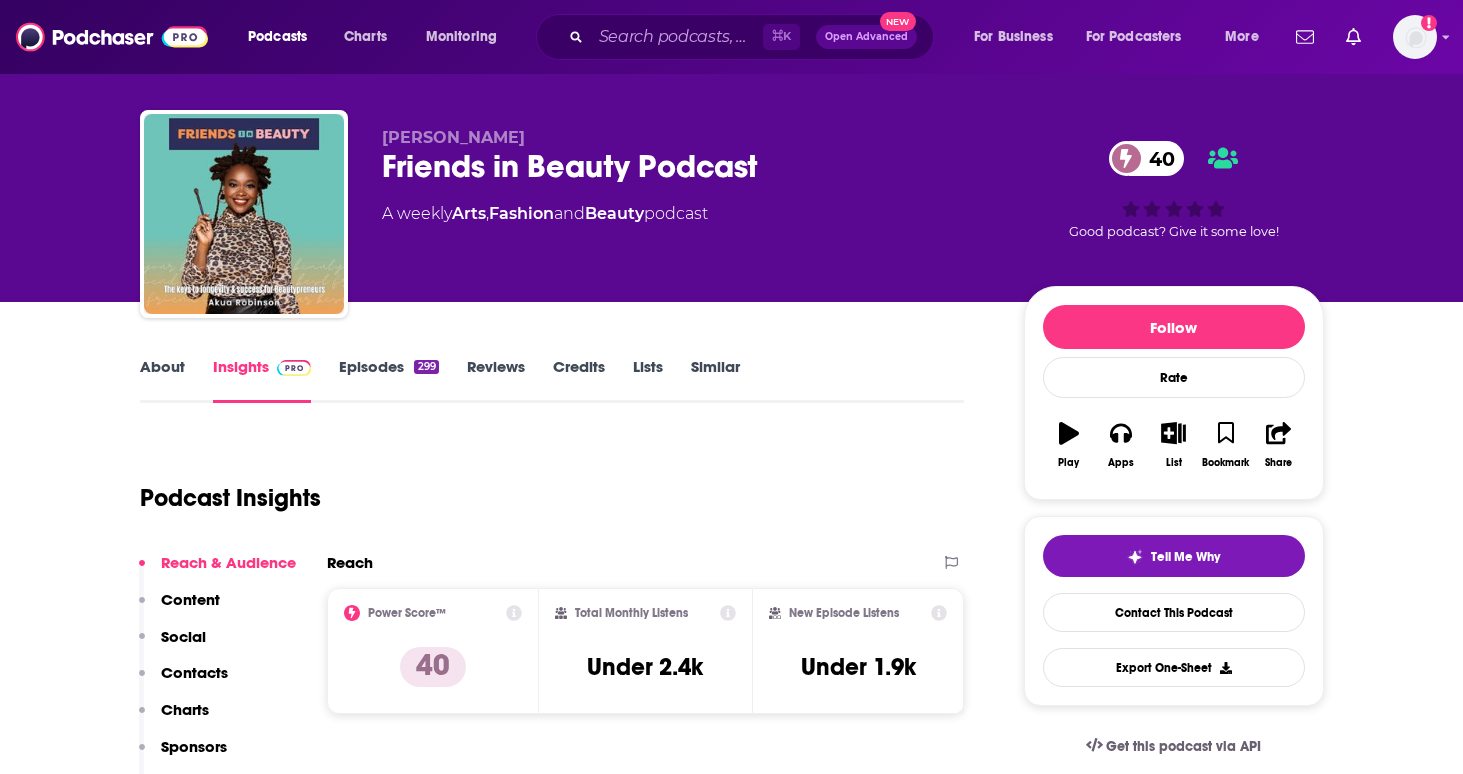 click on "About" at bounding box center [162, 380] 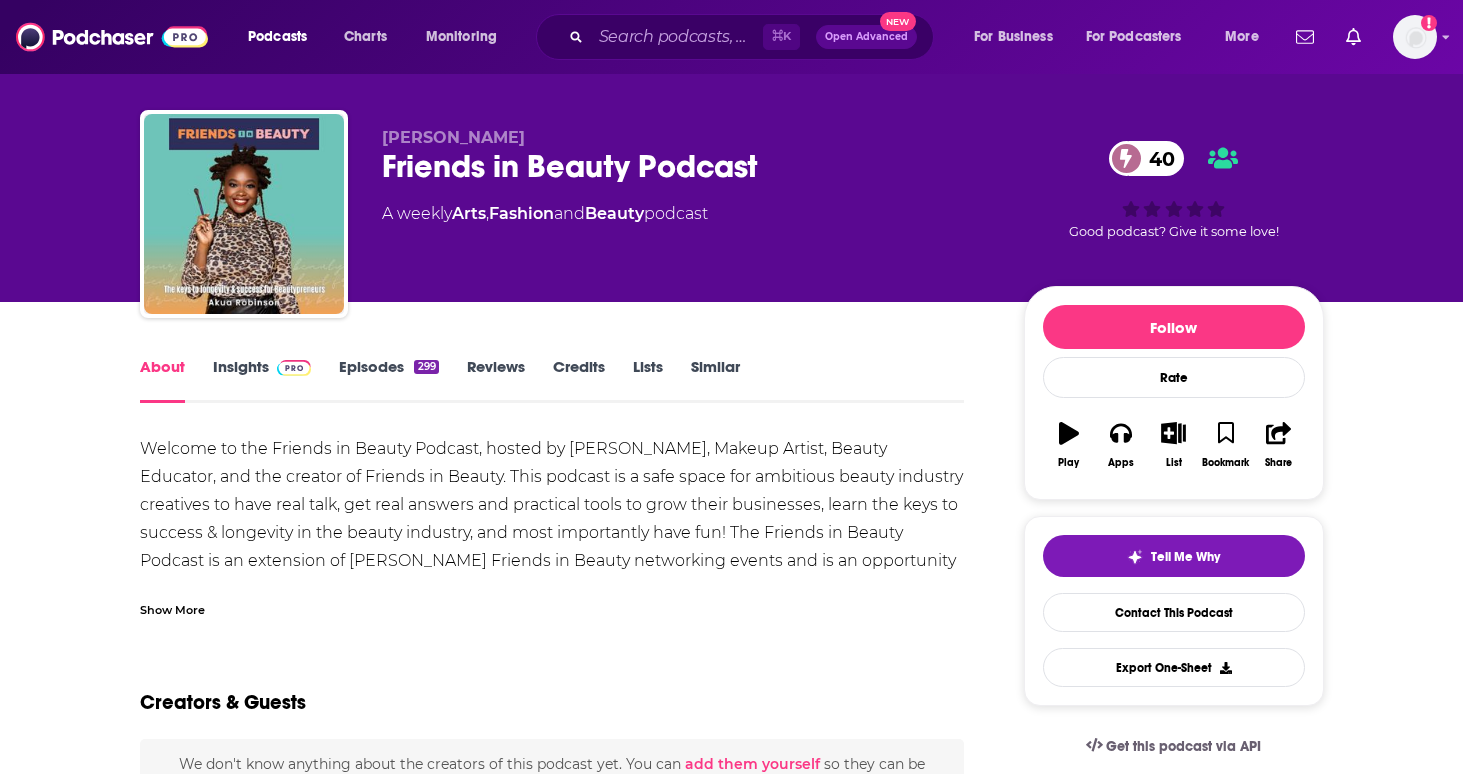 scroll, scrollTop: 0, scrollLeft: 0, axis: both 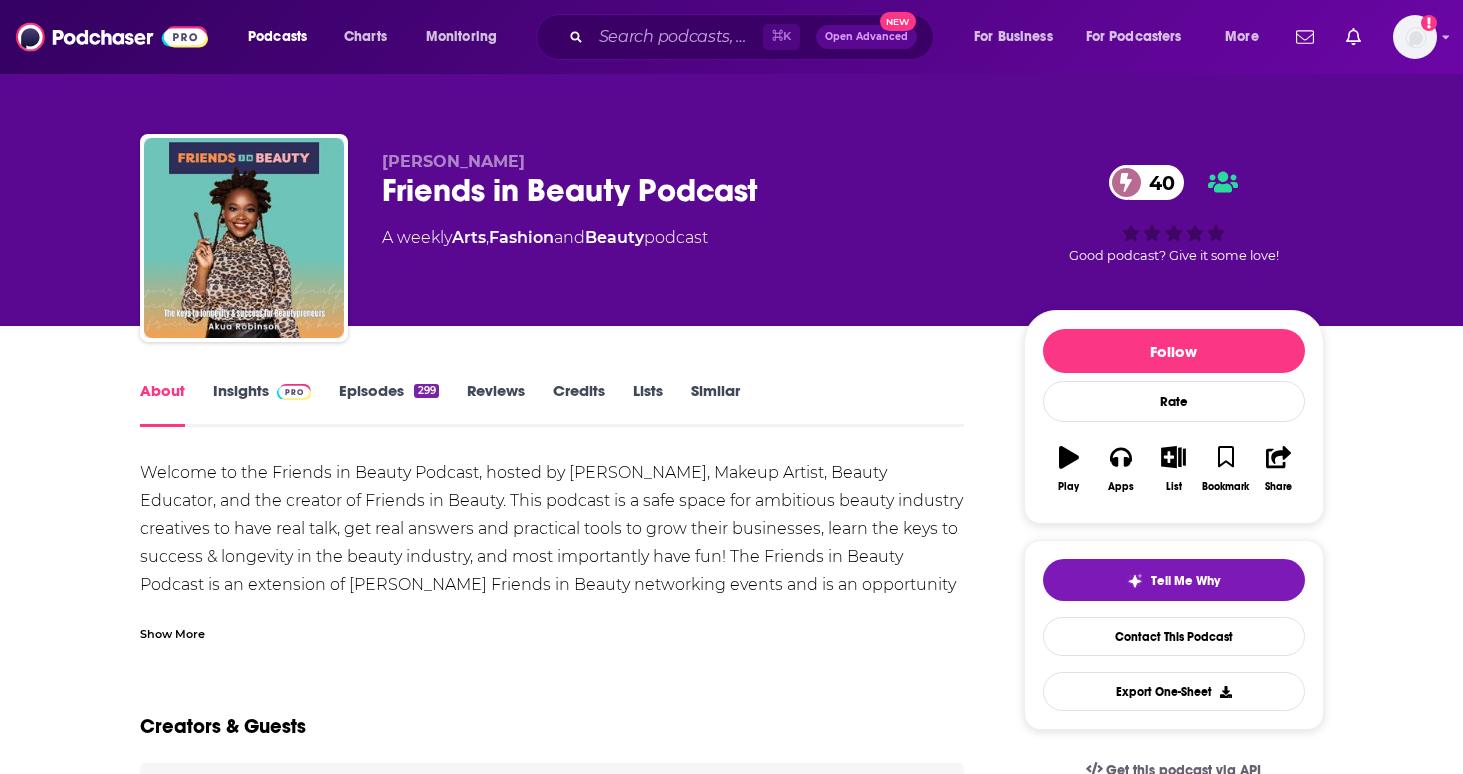 click on "Insights" at bounding box center (262, 404) 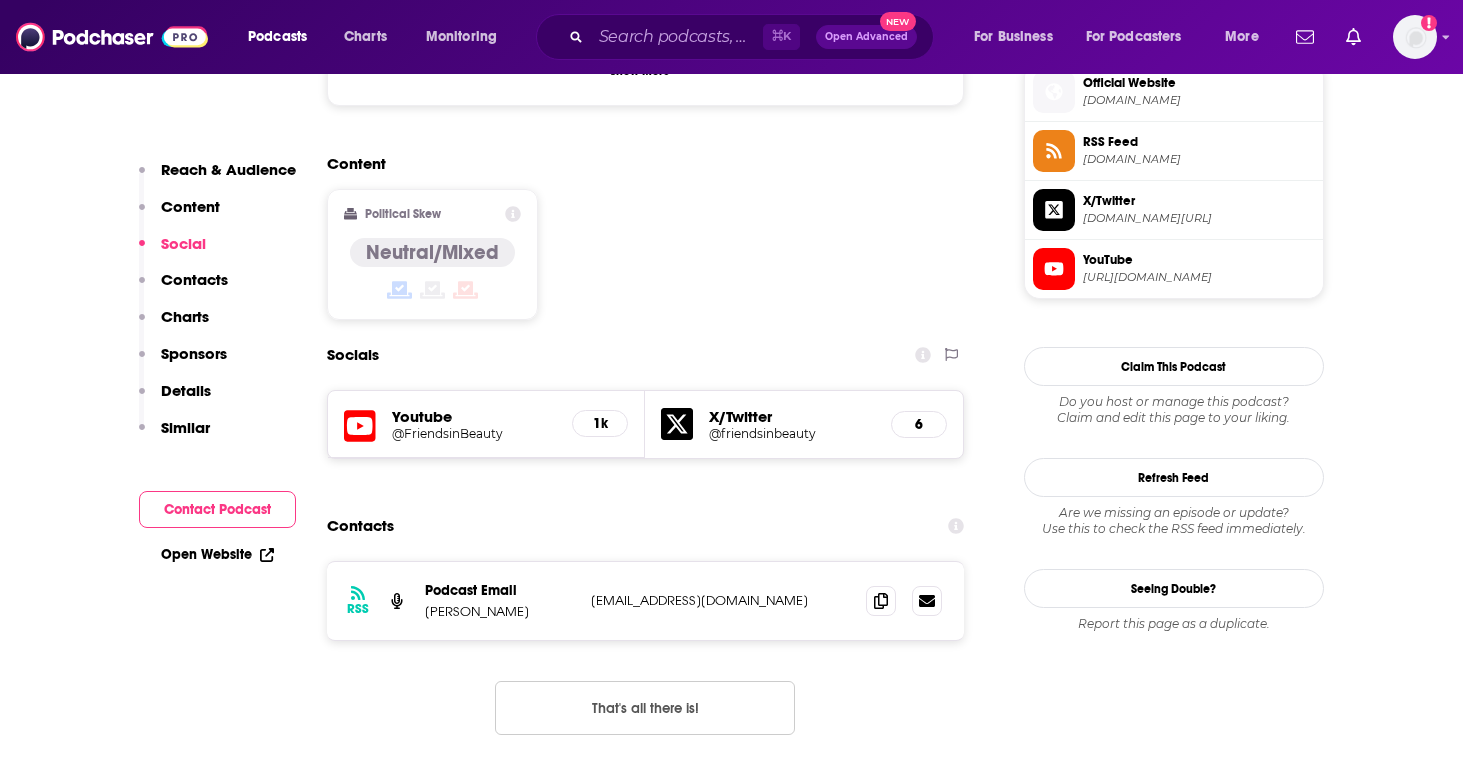 scroll, scrollTop: 1477, scrollLeft: 0, axis: vertical 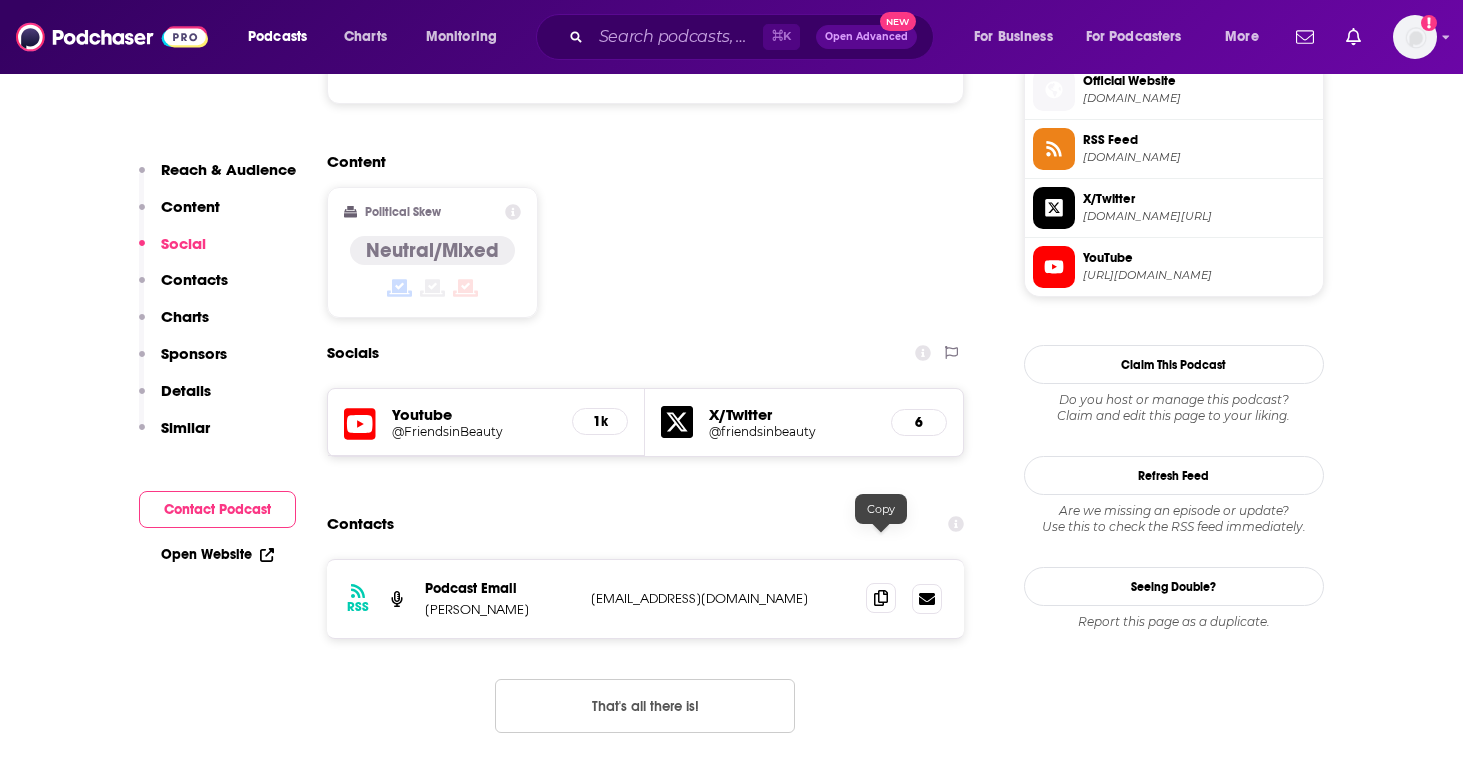 click at bounding box center [881, 598] 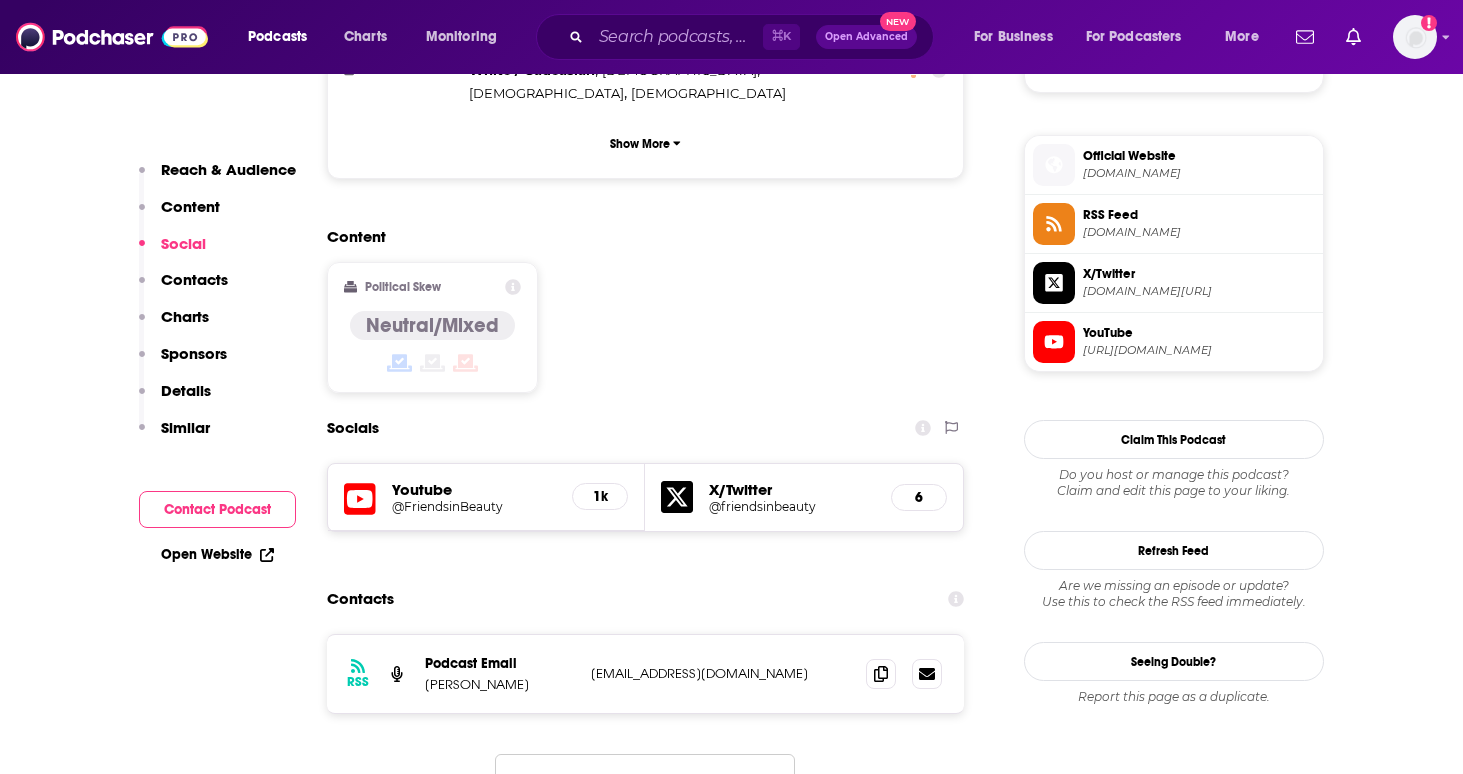 scroll, scrollTop: 1432, scrollLeft: 0, axis: vertical 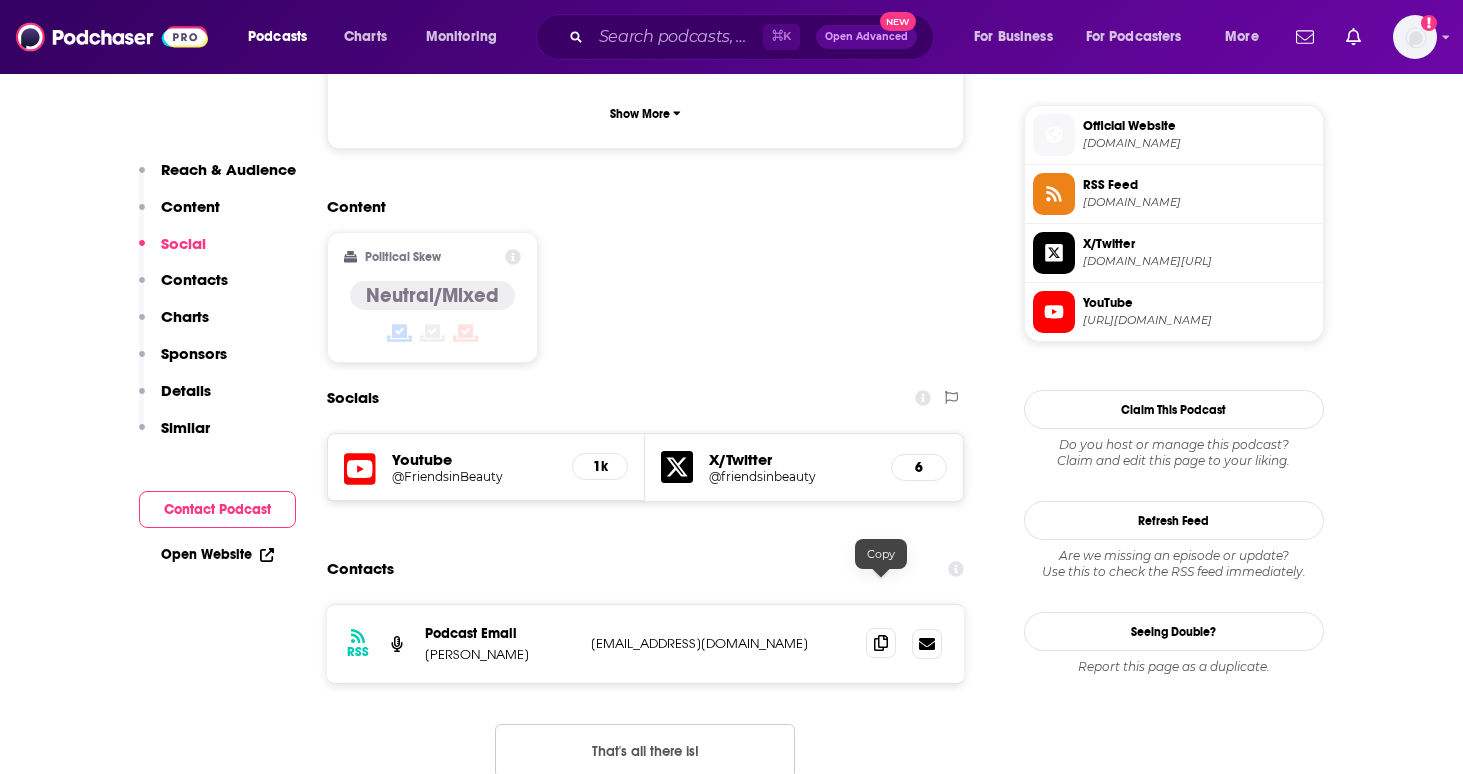 click at bounding box center (881, 643) 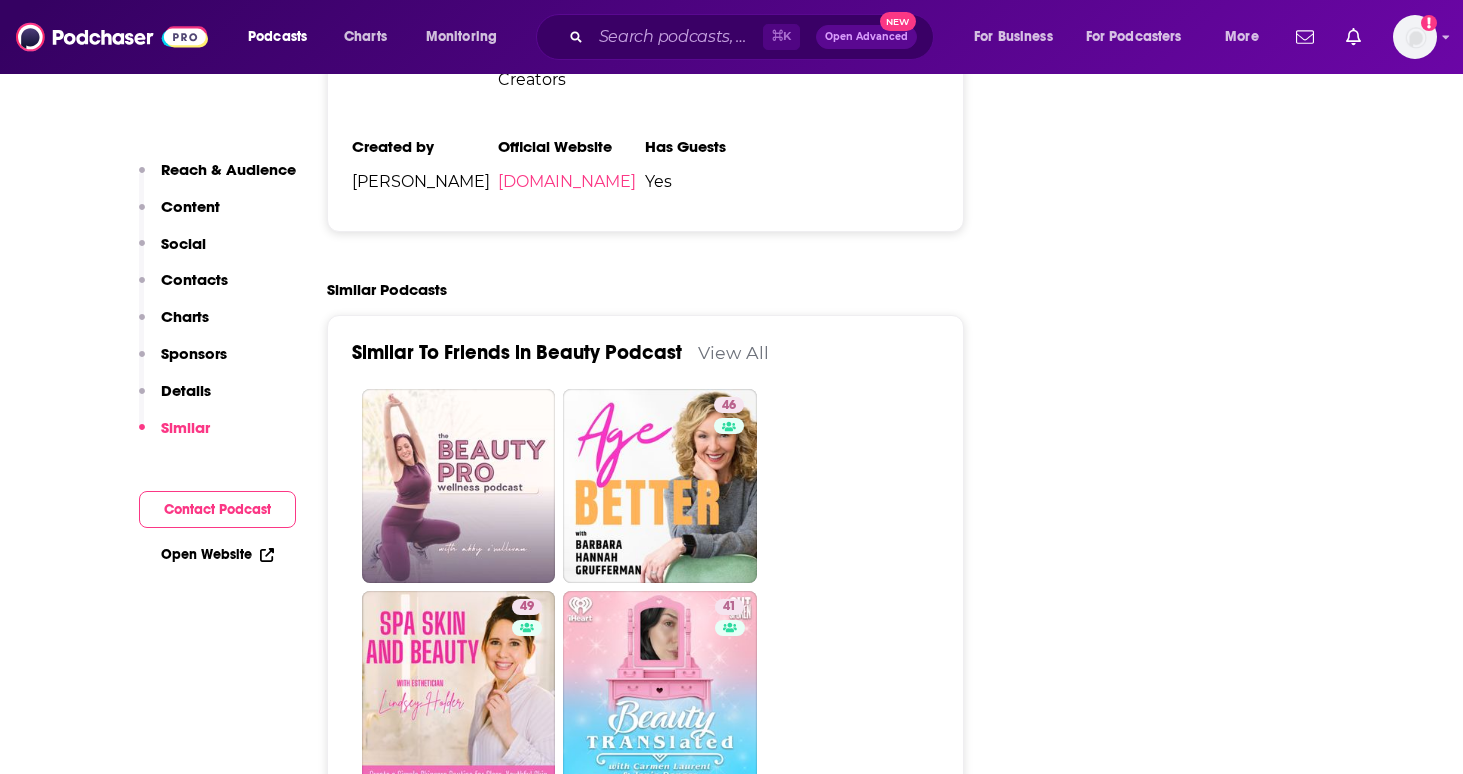 scroll, scrollTop: 3018, scrollLeft: 0, axis: vertical 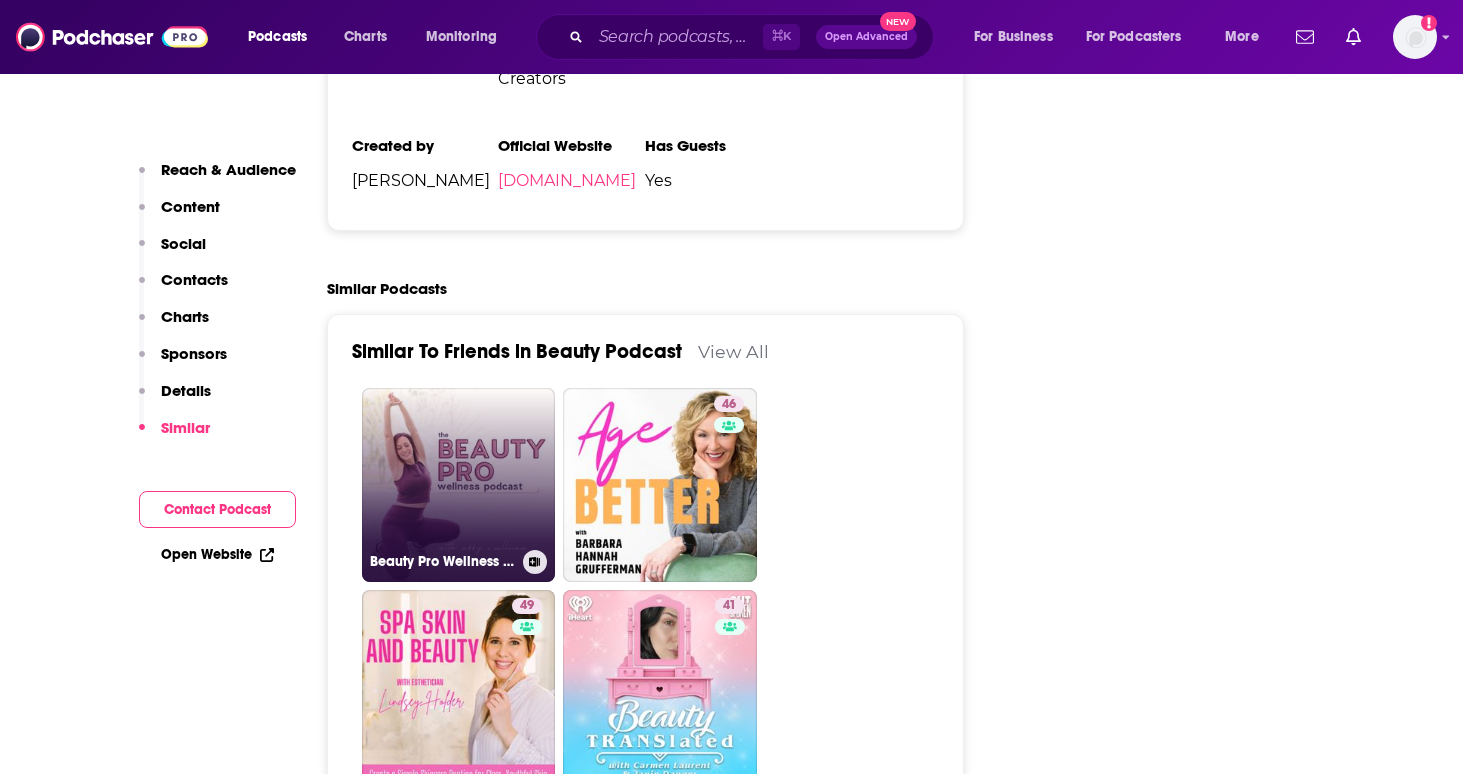 click on "Beauty Pro Wellness Podcast" at bounding box center [459, 485] 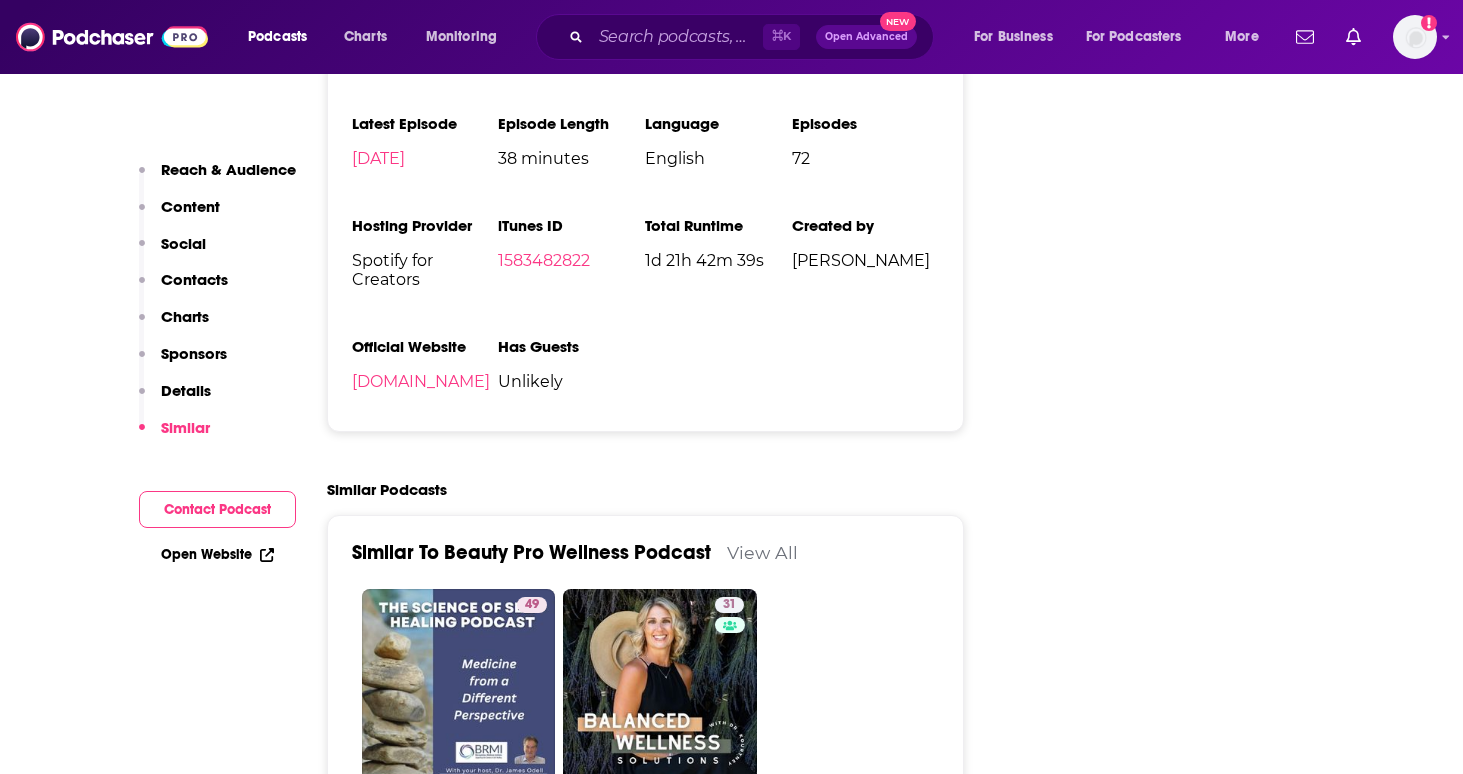 scroll, scrollTop: 2734, scrollLeft: 0, axis: vertical 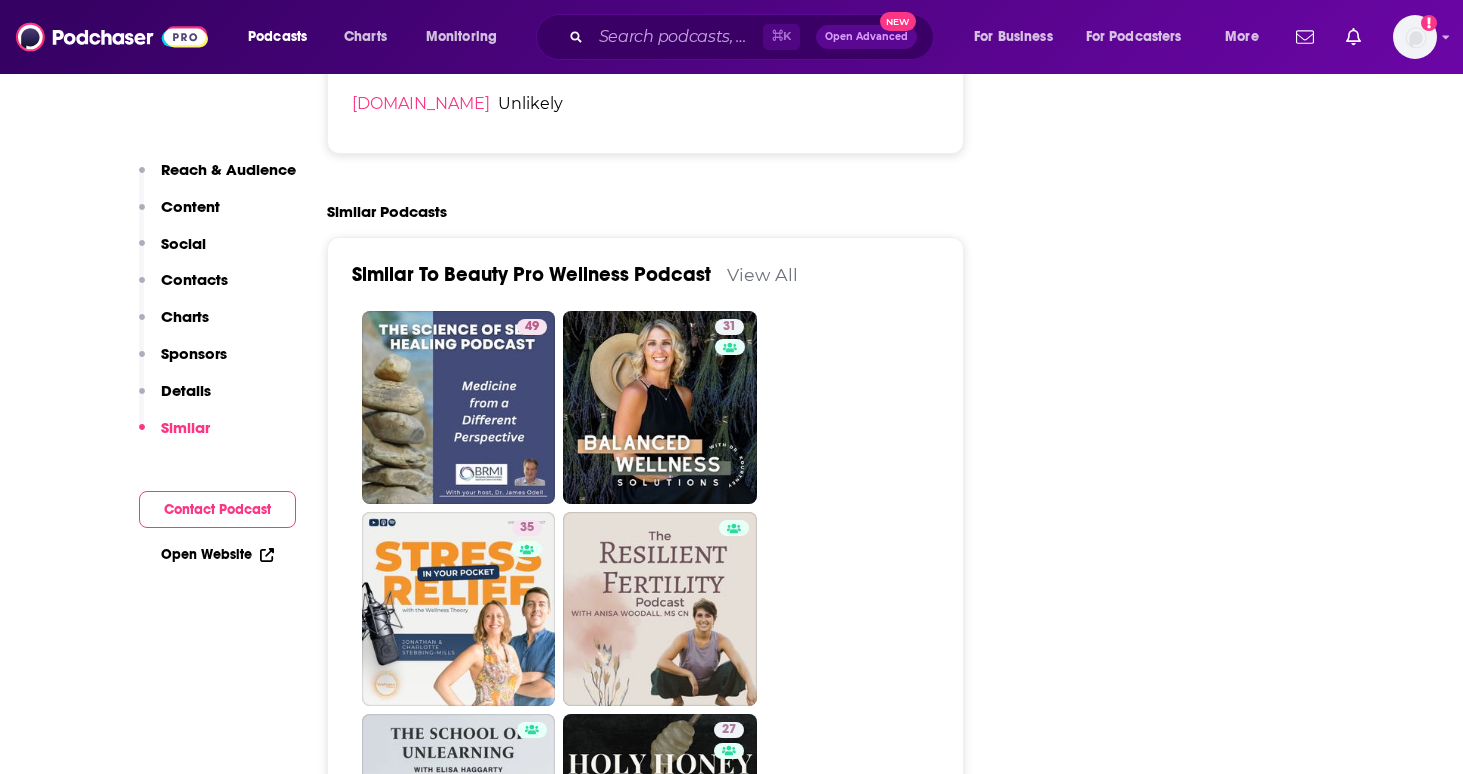 type on "[URL][DOMAIN_NAME]" 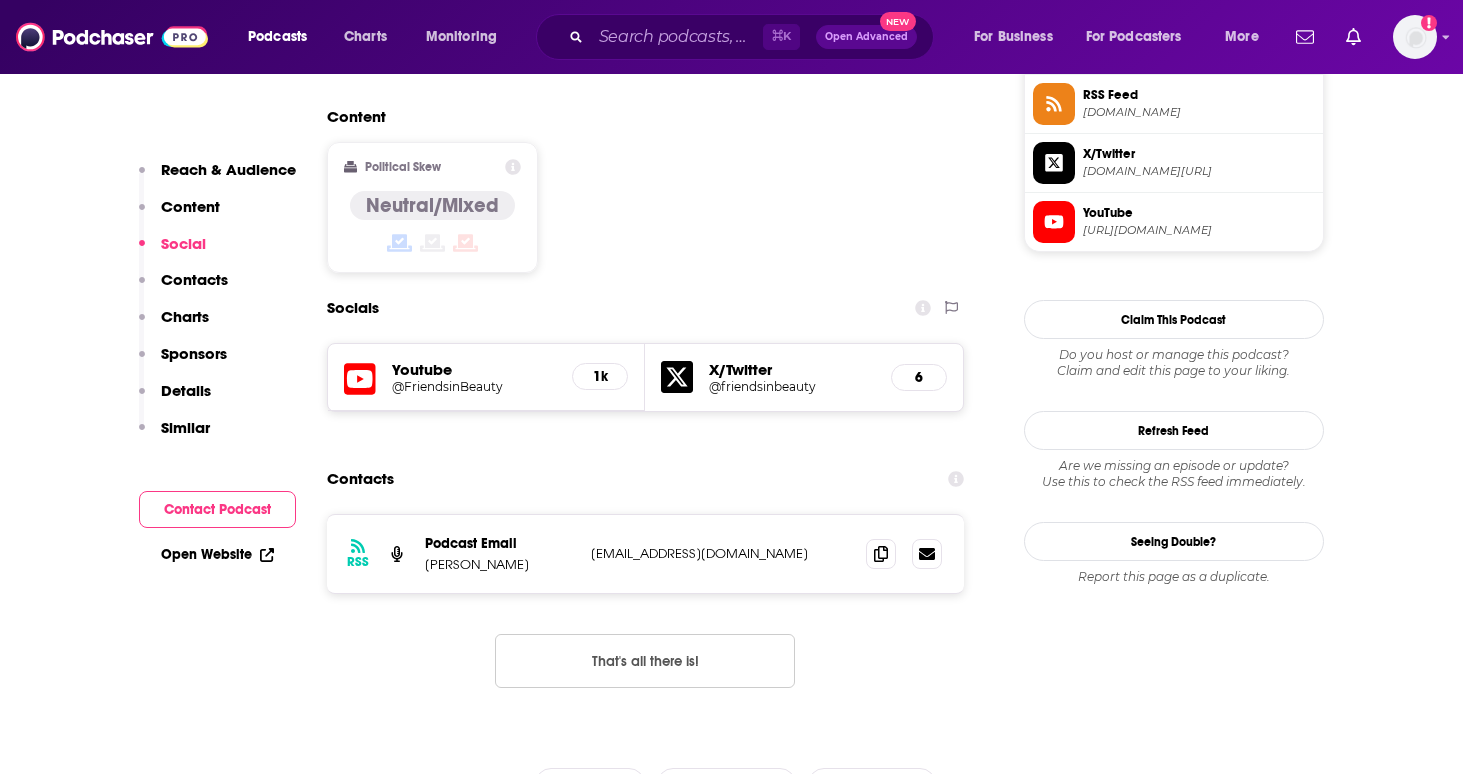 scroll, scrollTop: 1526, scrollLeft: 0, axis: vertical 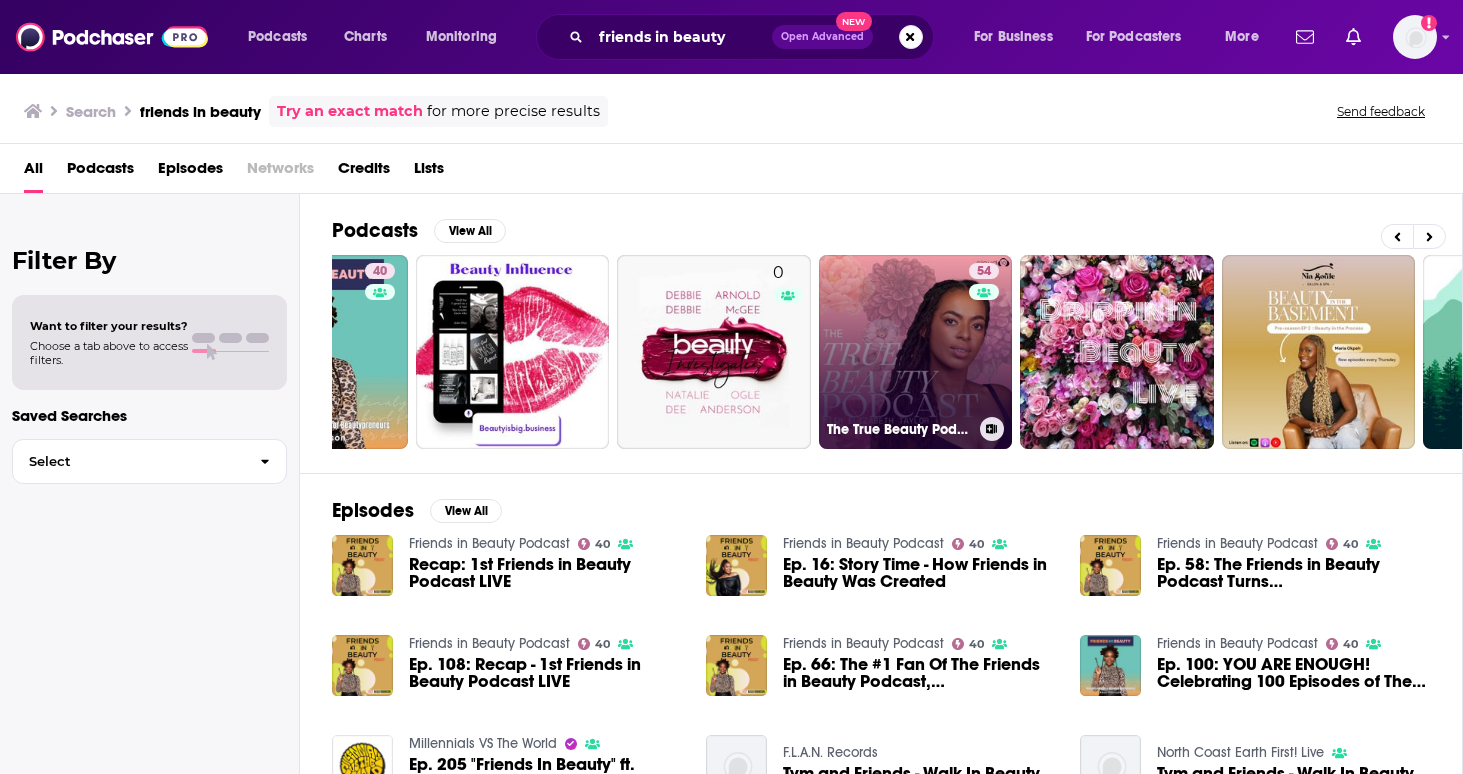 click on "54 The True Beauty Podcast" at bounding box center (916, 352) 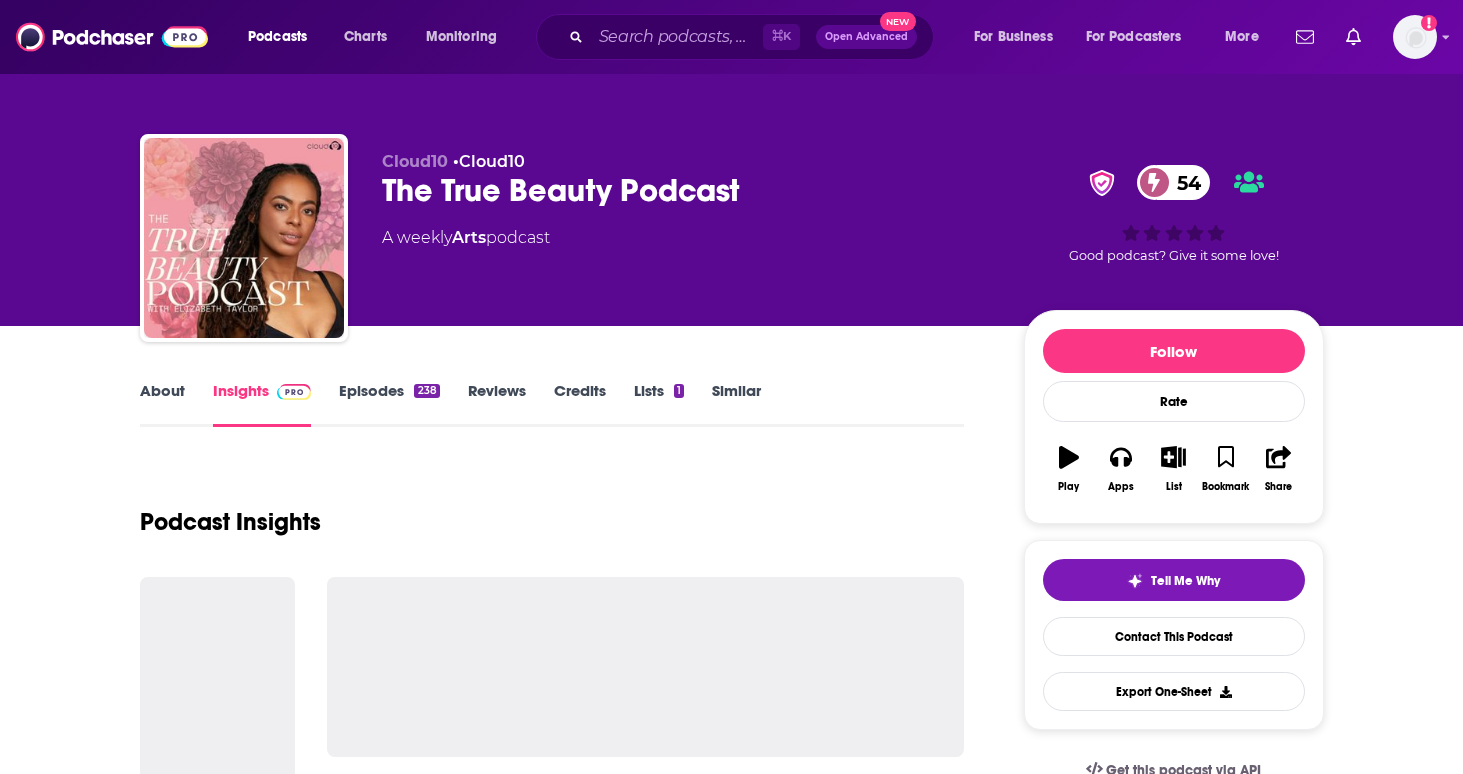 click on "About" at bounding box center (162, 404) 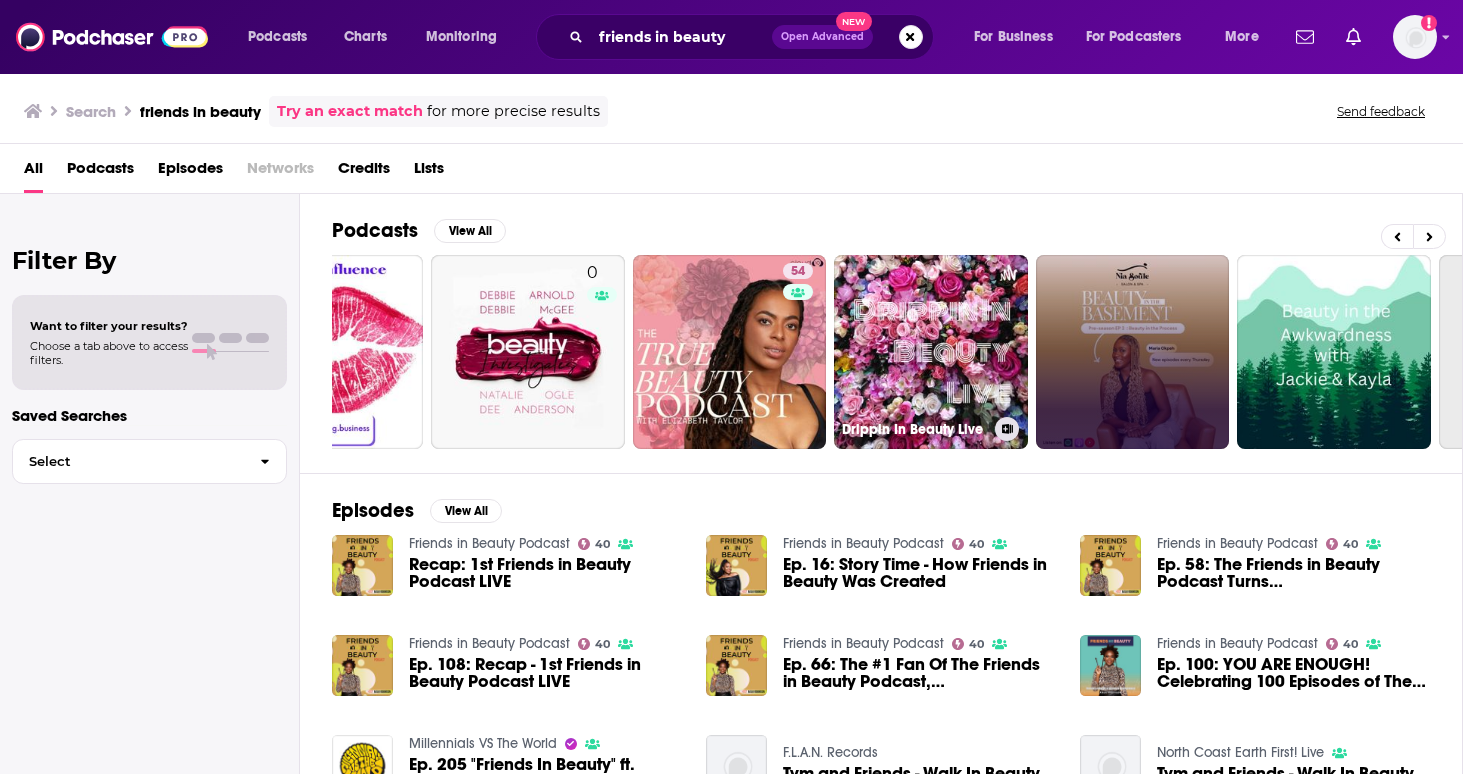 scroll, scrollTop: 0, scrollLeft: 341, axis: horizontal 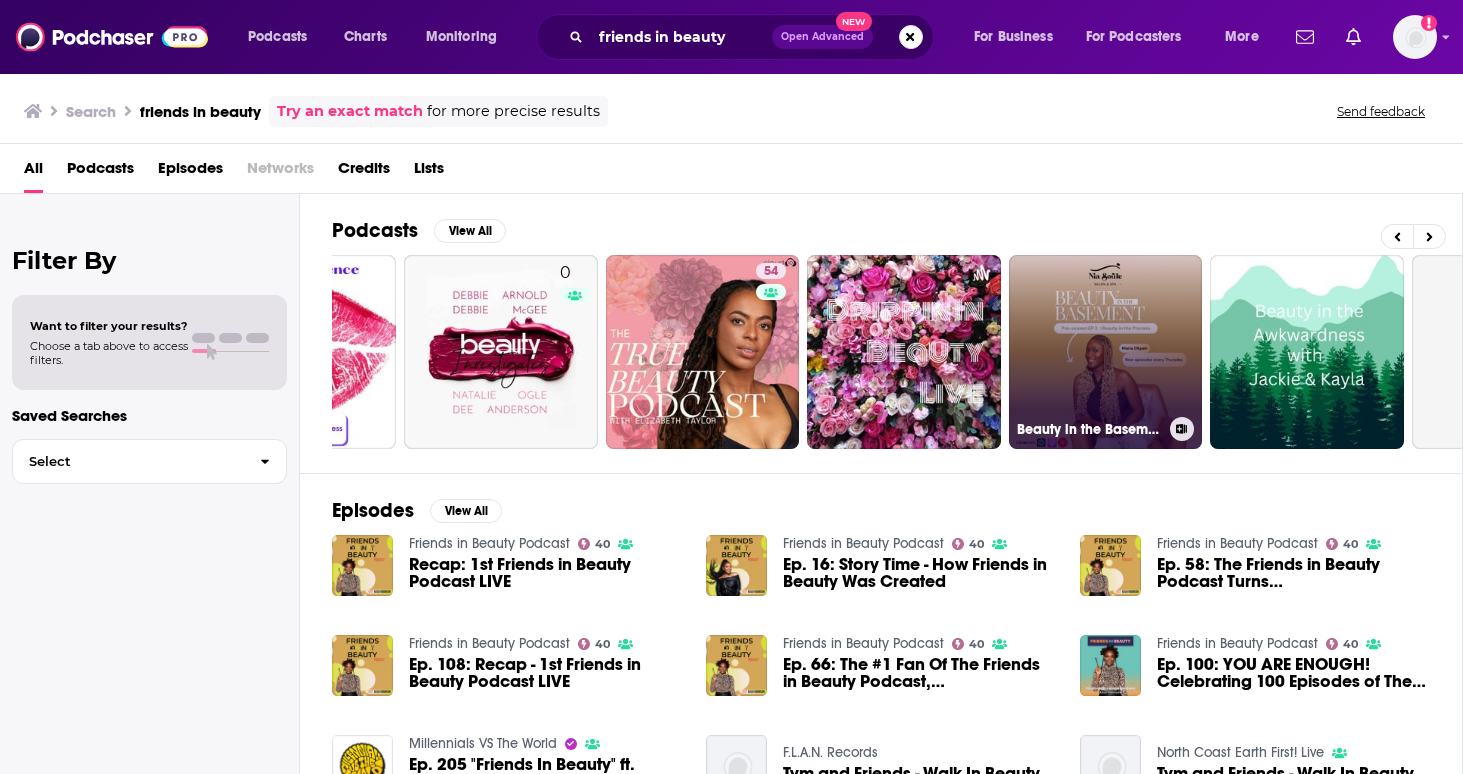 click on "Beauty in the Basement" at bounding box center [1106, 352] 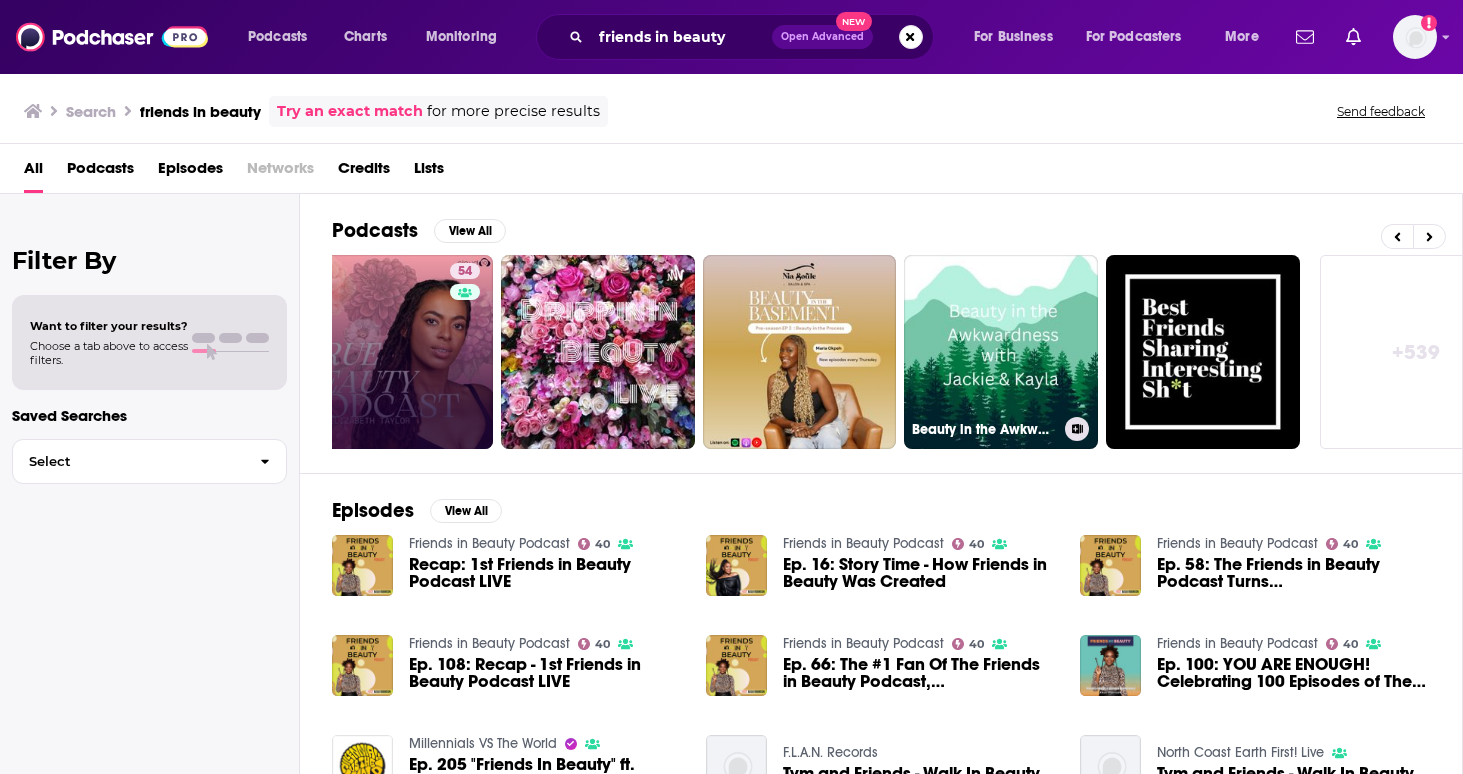 scroll, scrollTop: 0, scrollLeft: 652, axis: horizontal 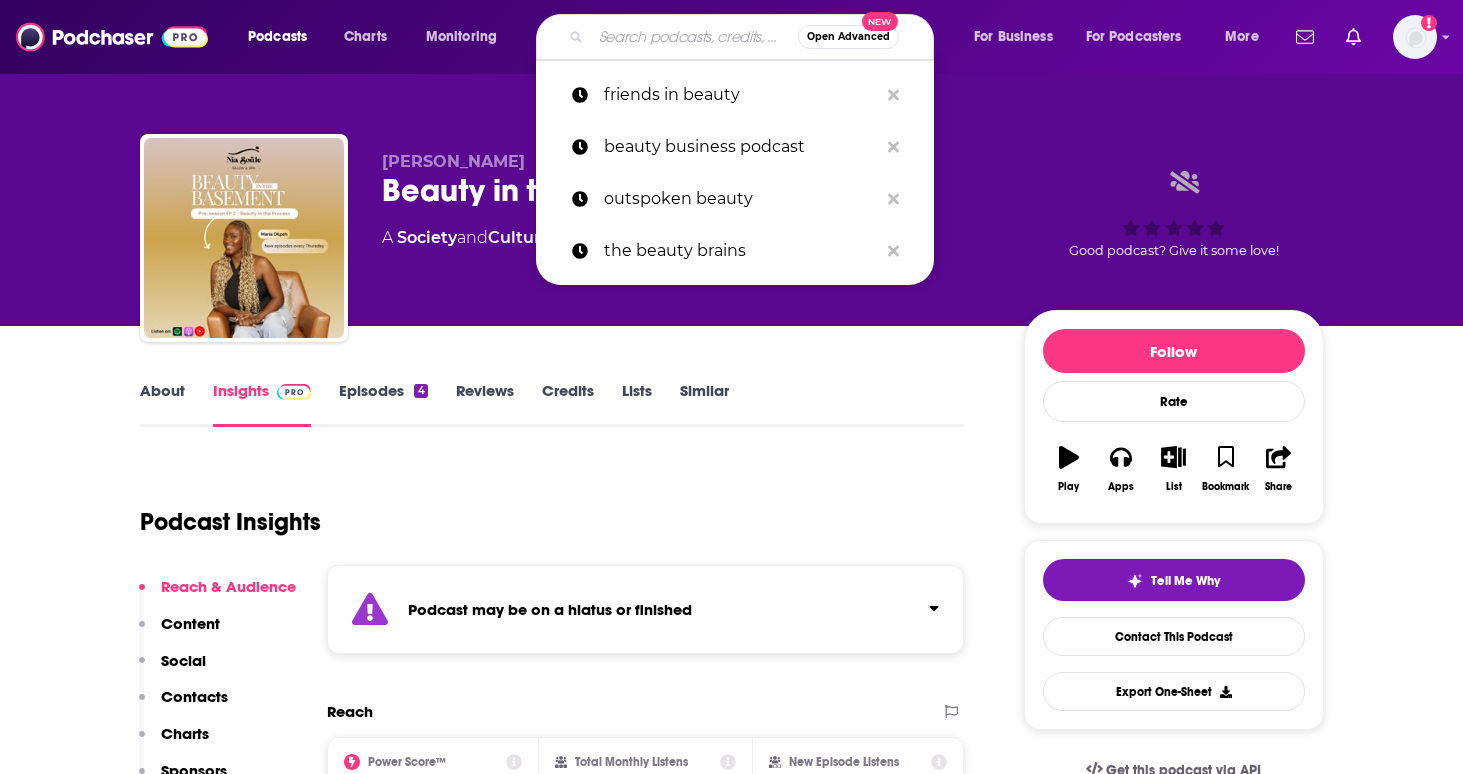 click at bounding box center [694, 37] 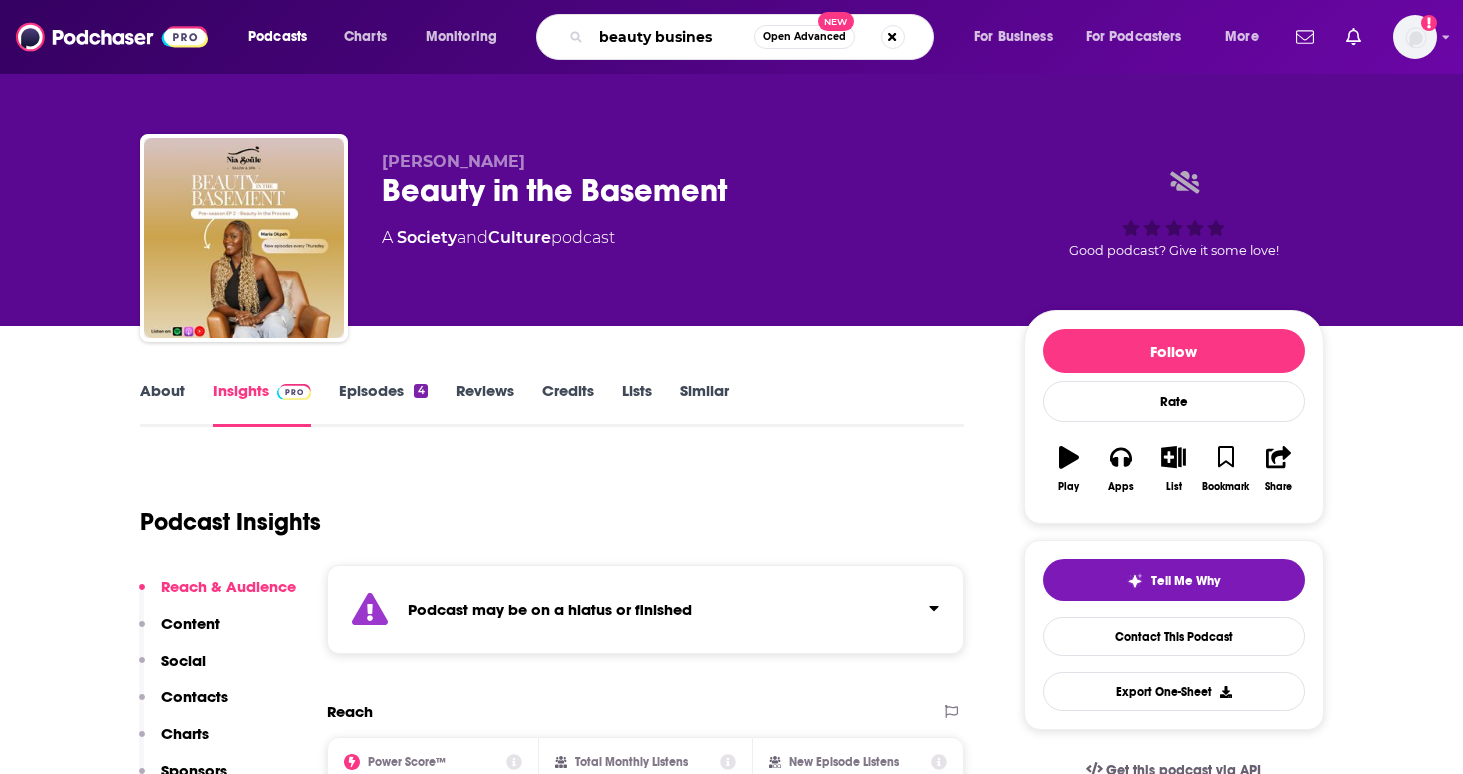 type on "beauty business" 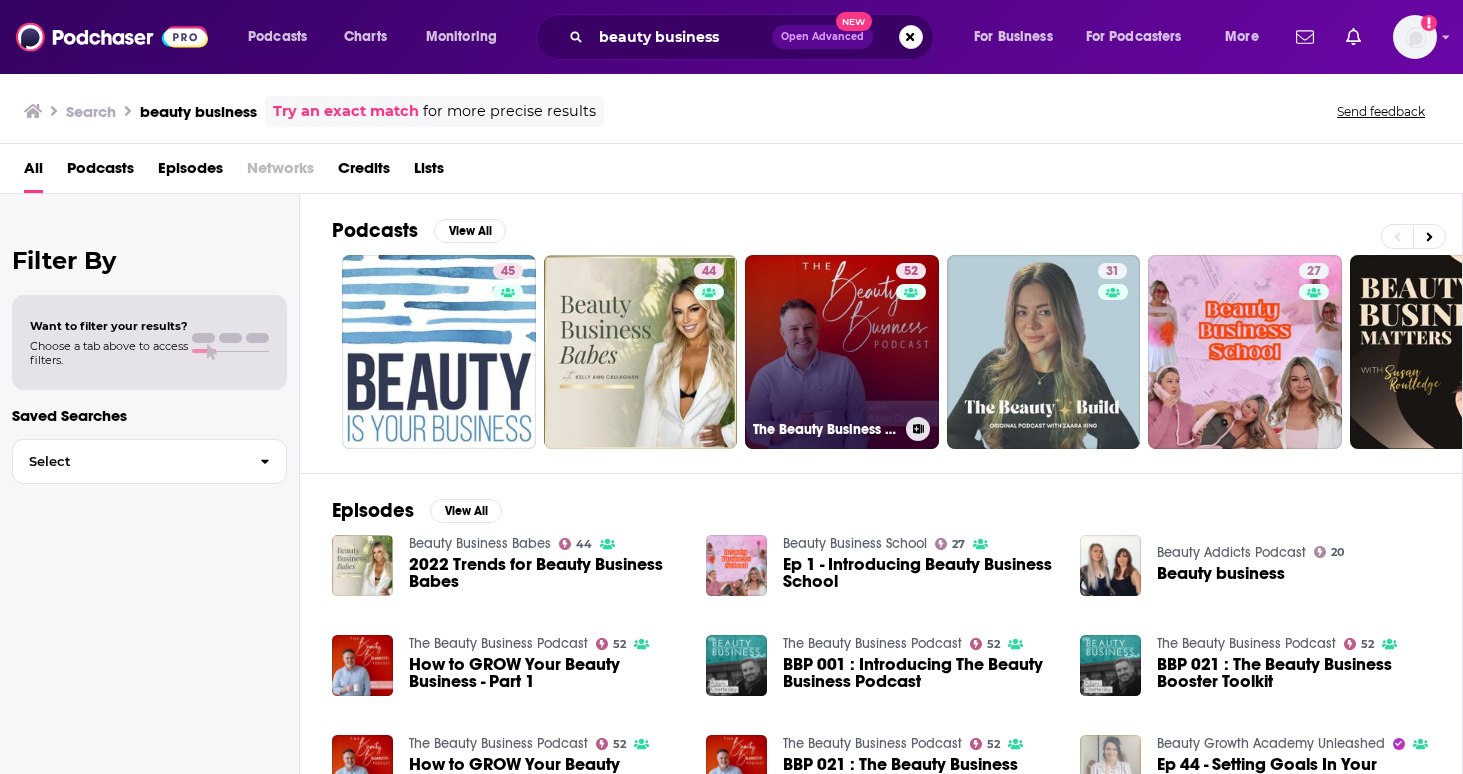 click on "52 The Beauty Business Podcast" at bounding box center (842, 352) 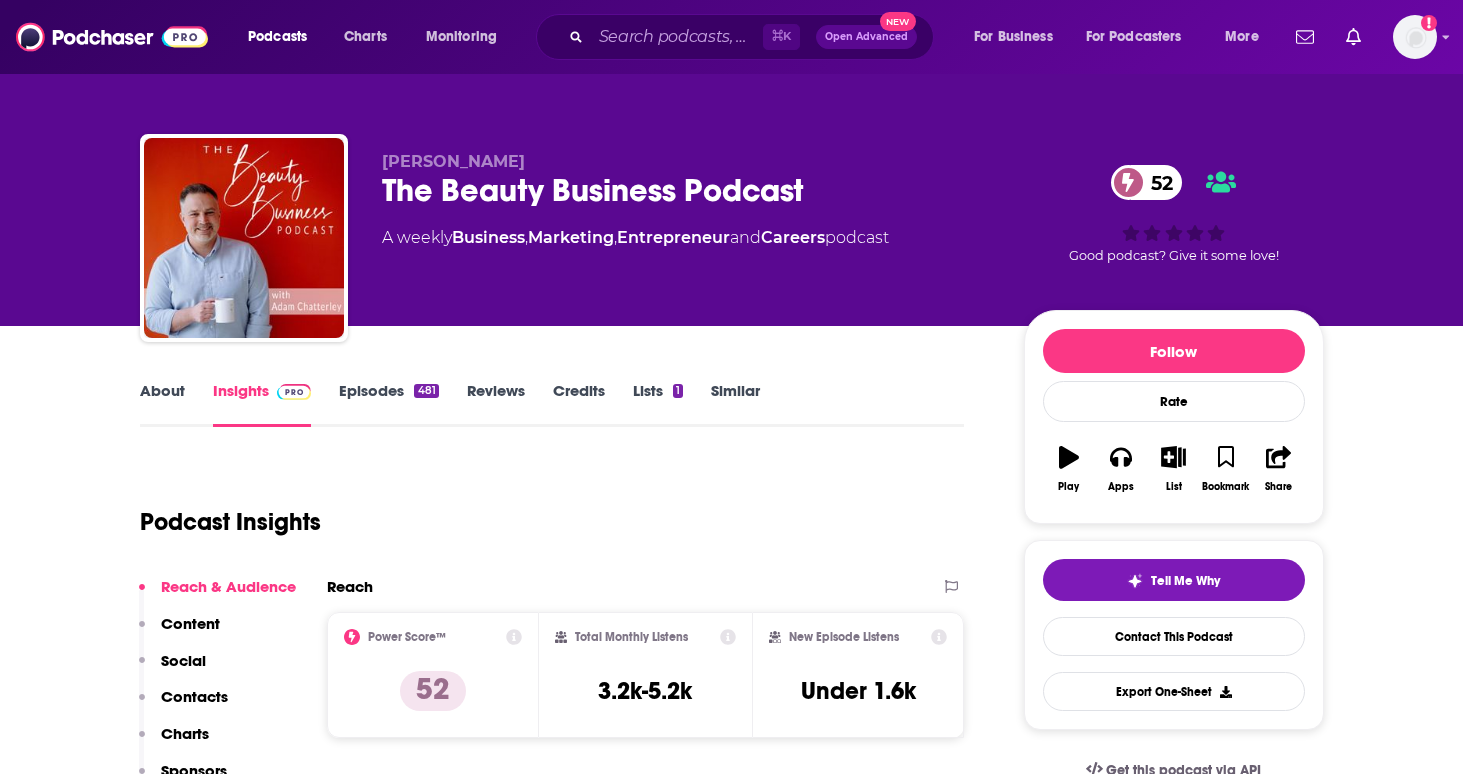 click on "About" at bounding box center [162, 404] 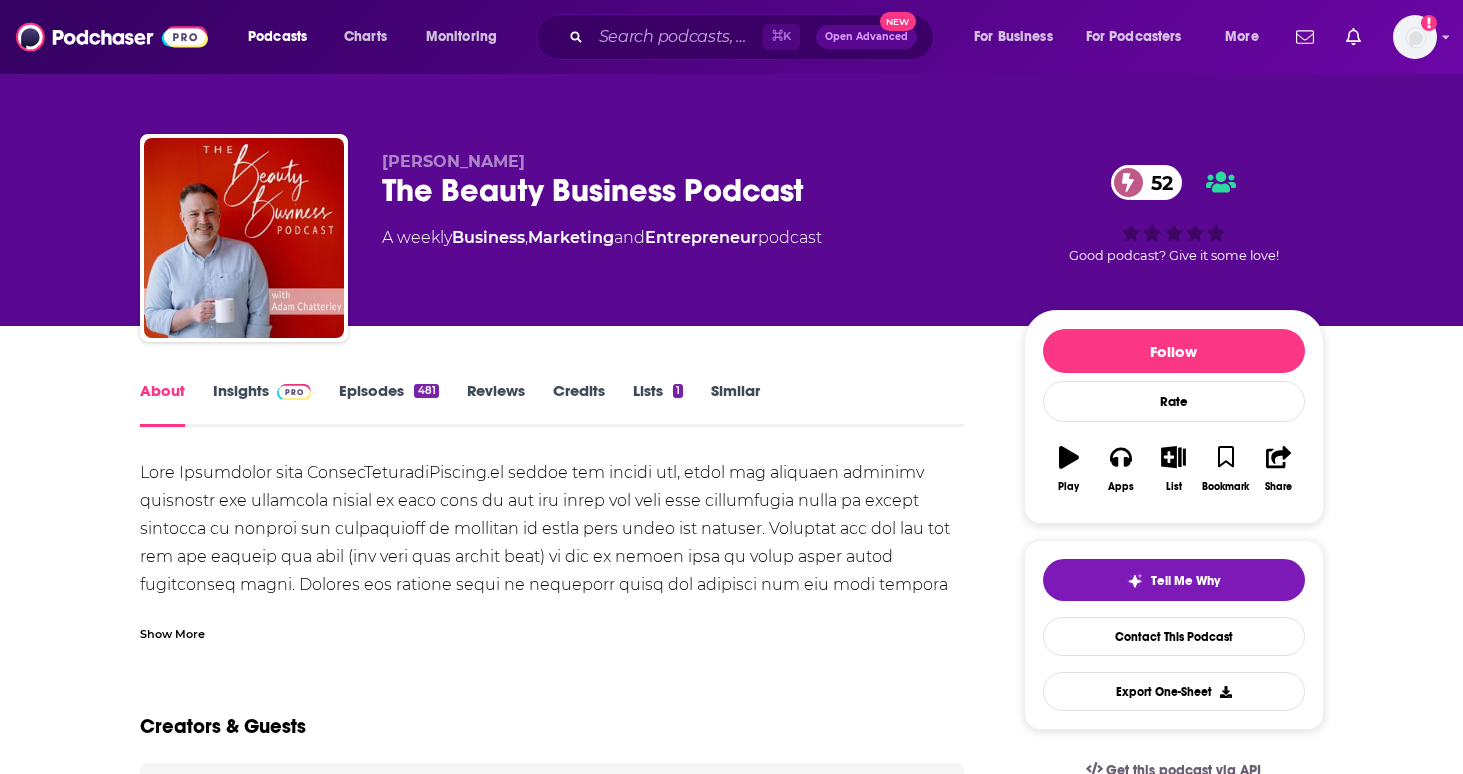 click on "Episodes 481" at bounding box center [388, 404] 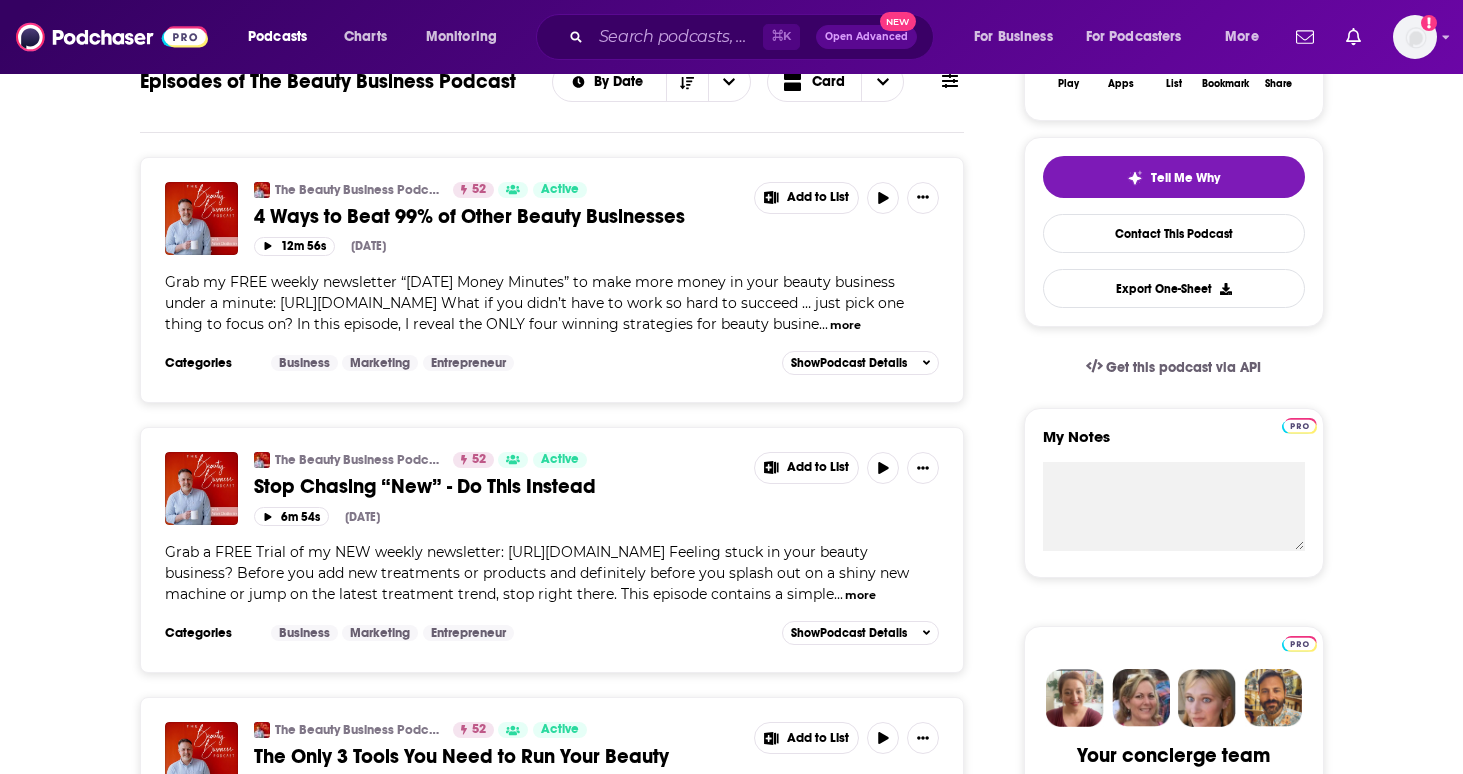 scroll, scrollTop: 426, scrollLeft: 0, axis: vertical 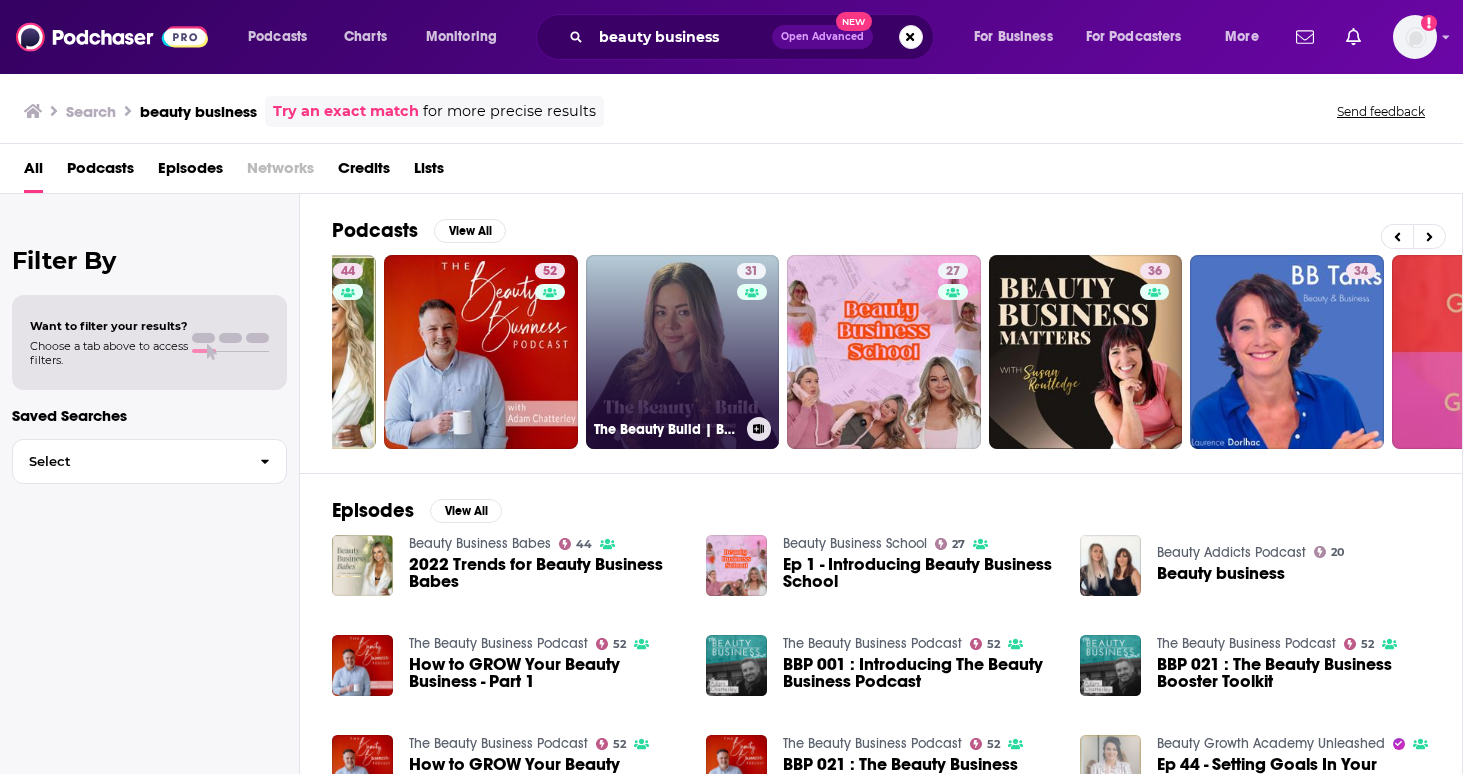 click on "31 The Beauty Build | Beauty Business Growth For Self Employed Beauty Pro's" at bounding box center (683, 352) 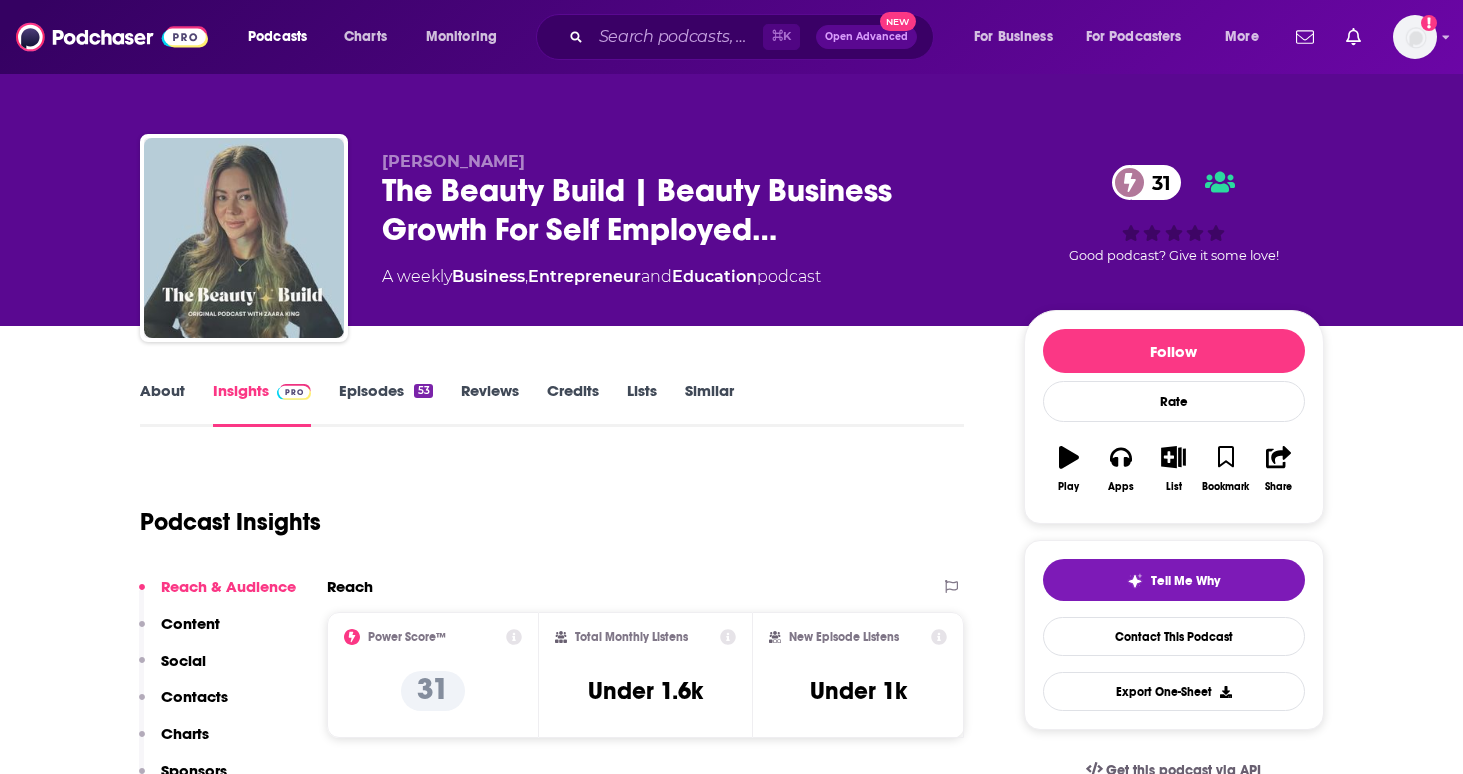 click on "Episodes 53" at bounding box center (385, 404) 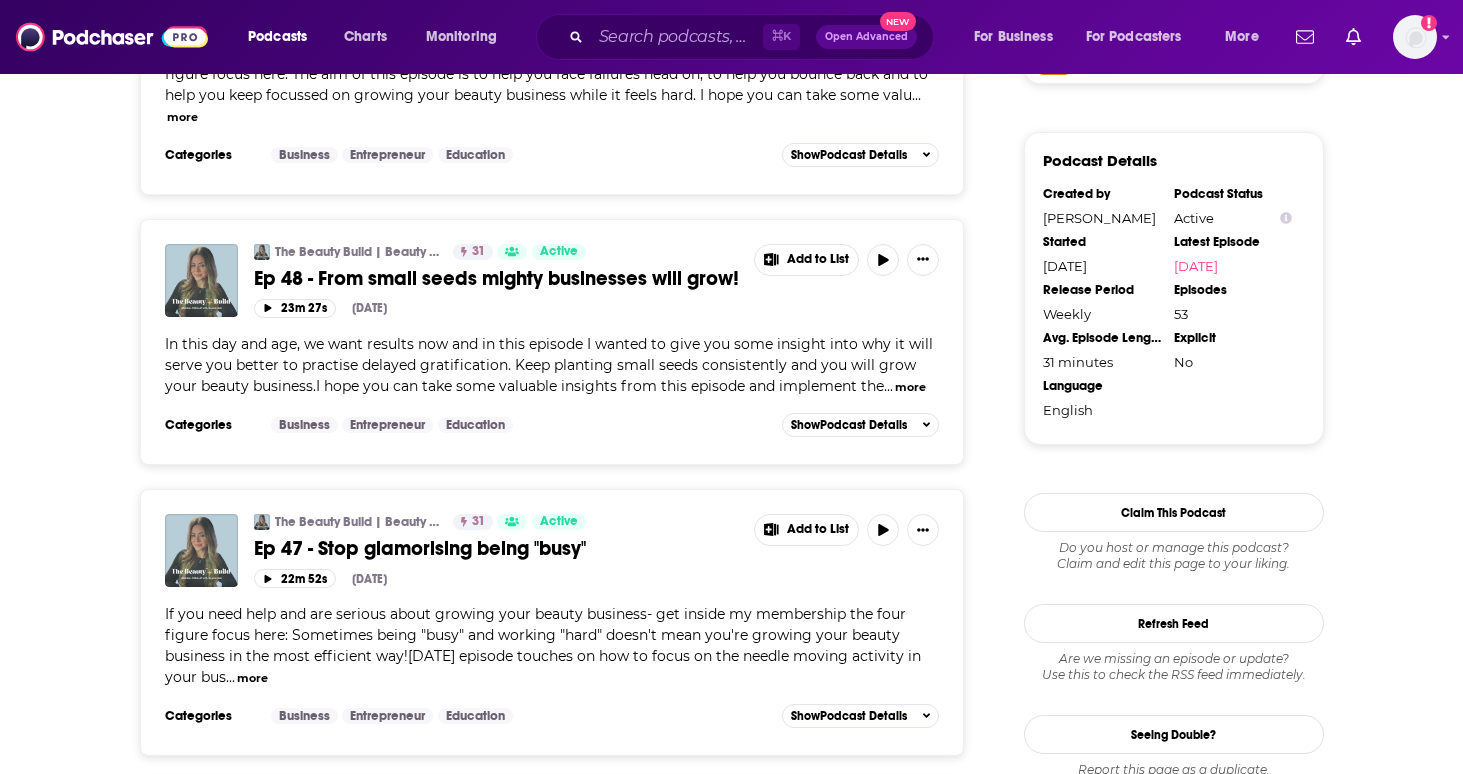 scroll, scrollTop: 1758, scrollLeft: 0, axis: vertical 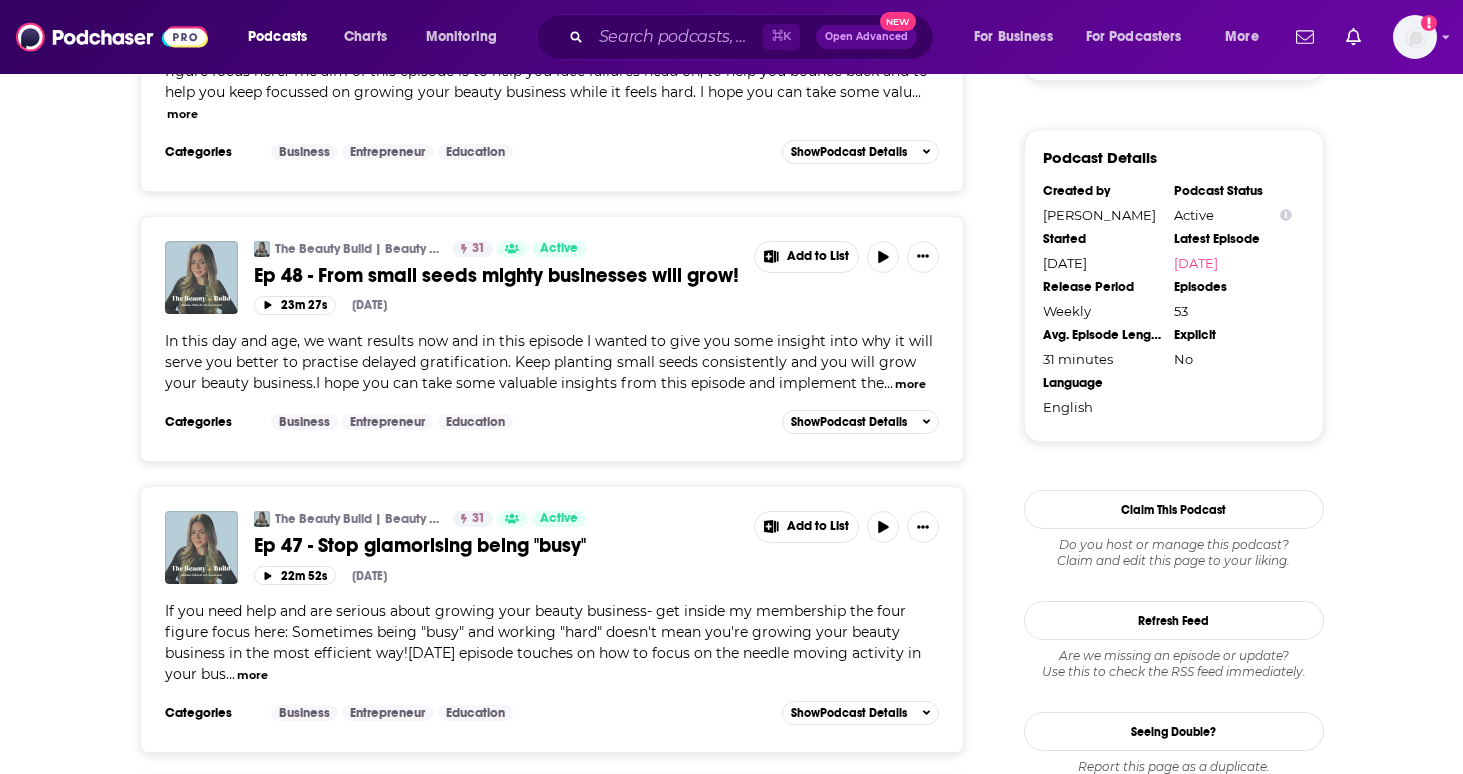 click on "more" at bounding box center (252, 675) 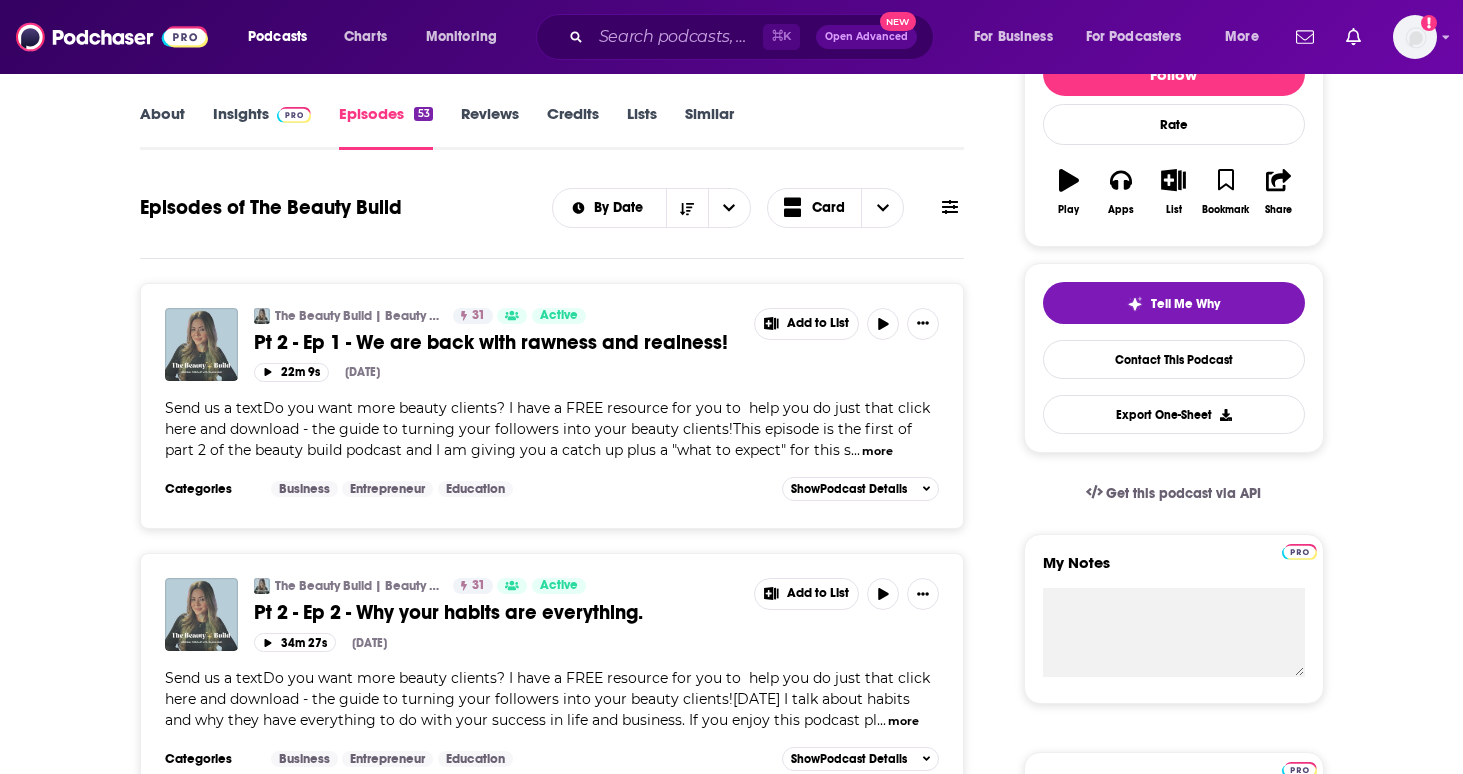 scroll, scrollTop: 0, scrollLeft: 0, axis: both 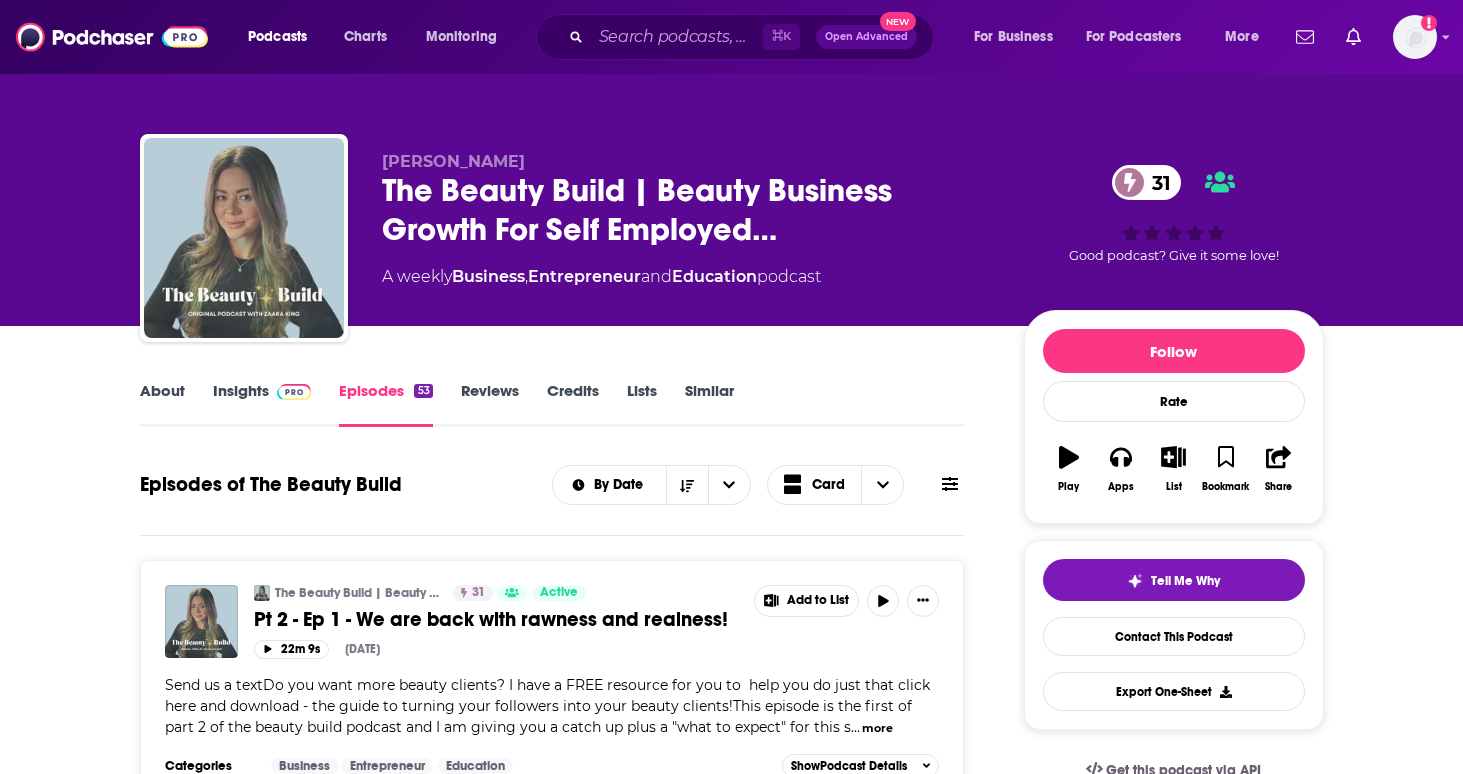 click on "About" at bounding box center (162, 404) 